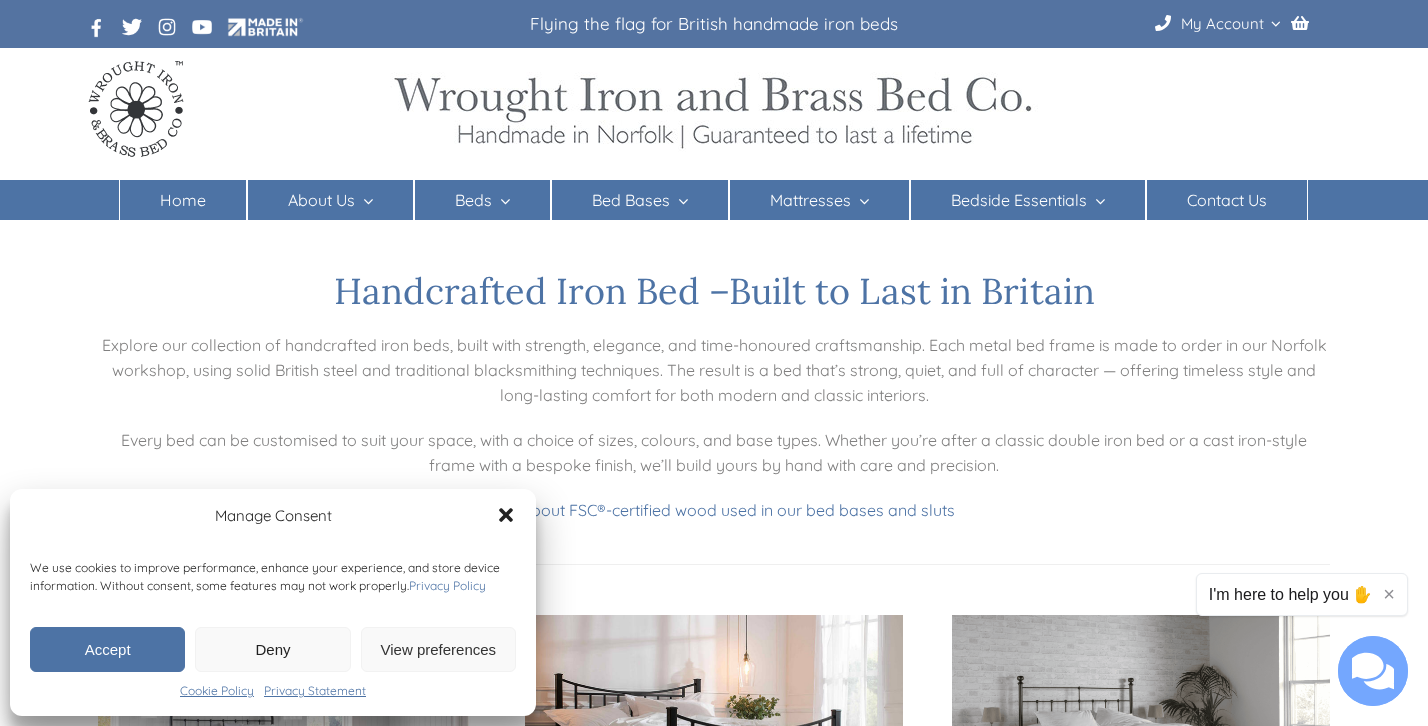 scroll, scrollTop: 0, scrollLeft: 0, axis: both 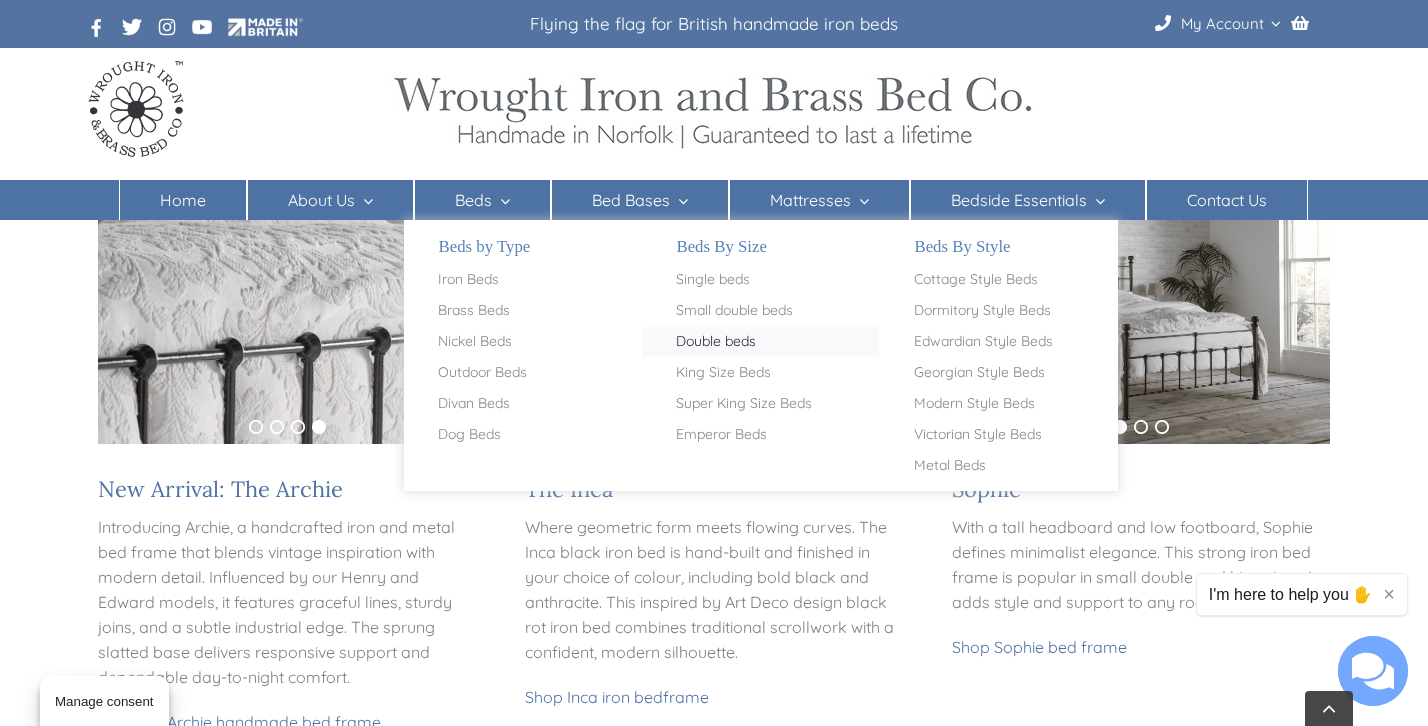 click on "Double beds" at bounding box center (716, 342) 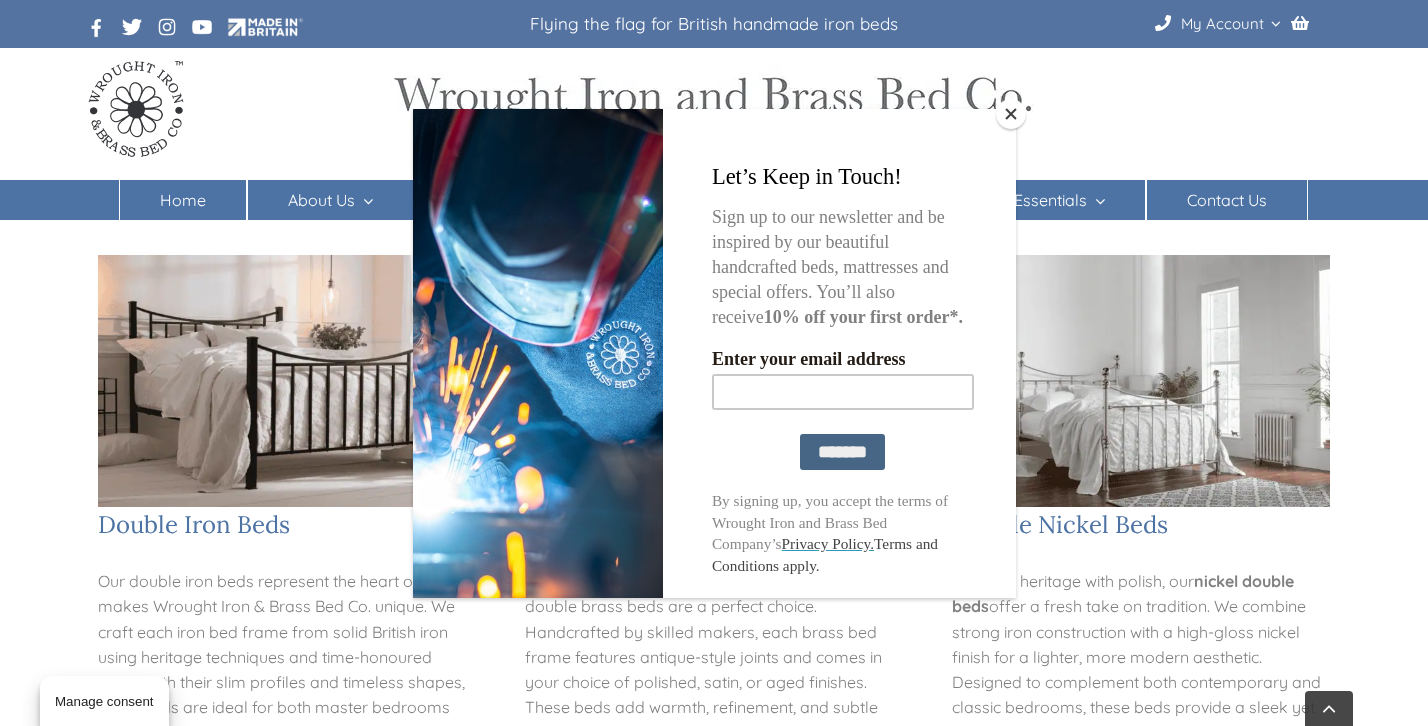 scroll, scrollTop: 0, scrollLeft: 0, axis: both 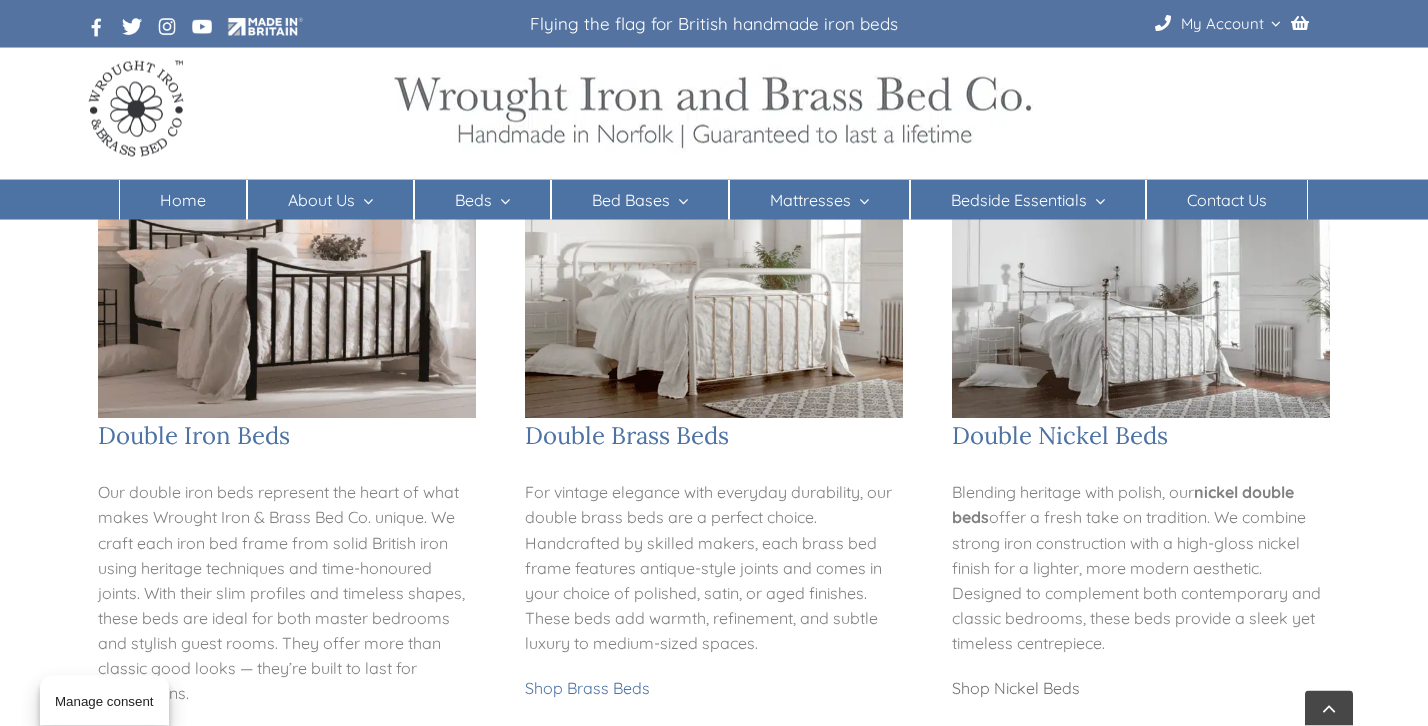 click on "Shop Nickel Beds" at bounding box center (1016, 688) 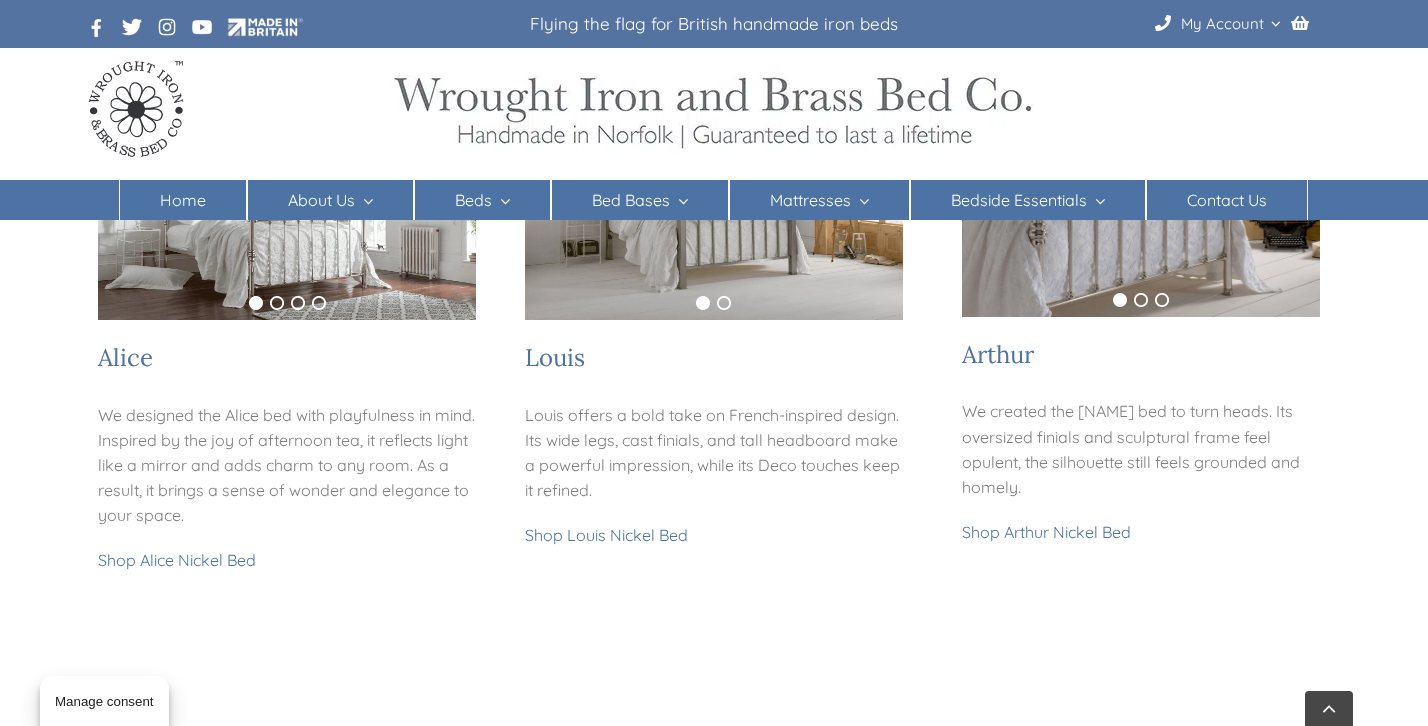scroll, scrollTop: 362, scrollLeft: 0, axis: vertical 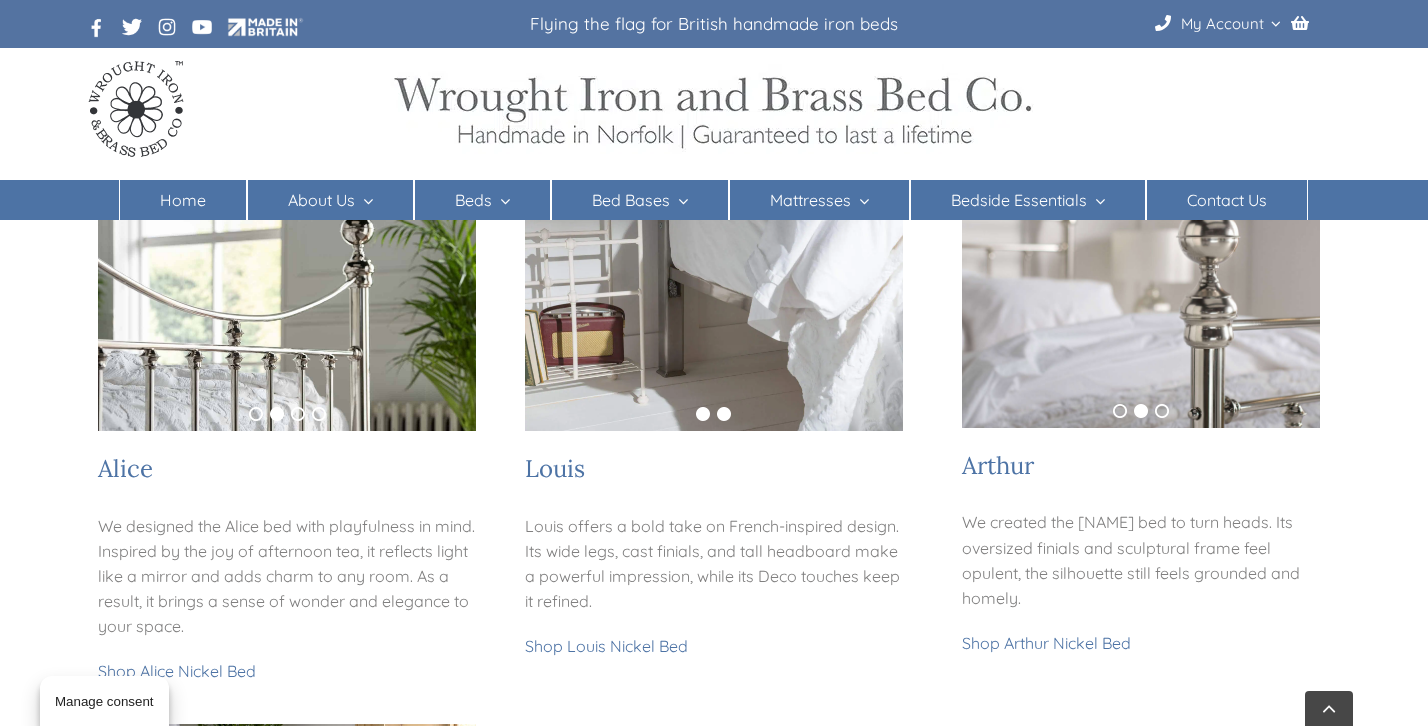click on "1" at bounding box center [703, 414] 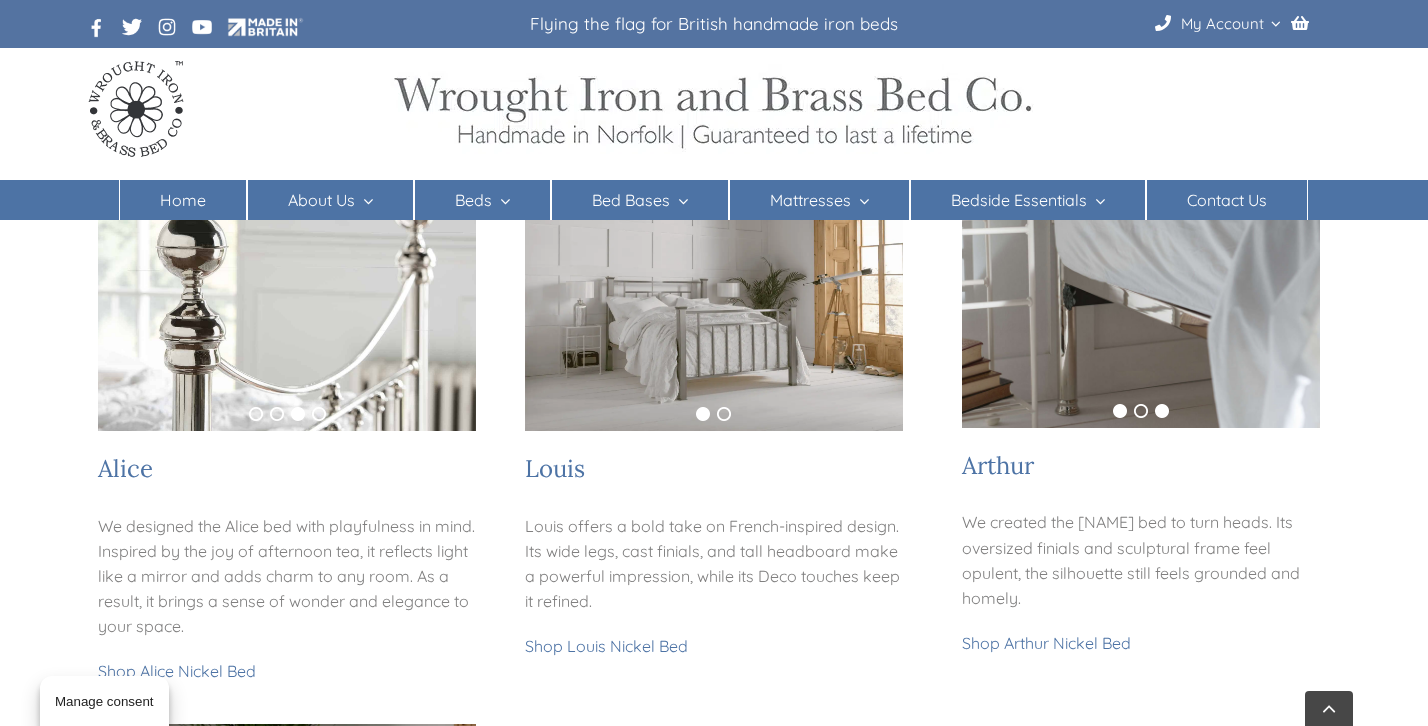 click on "1" at bounding box center [1120, 411] 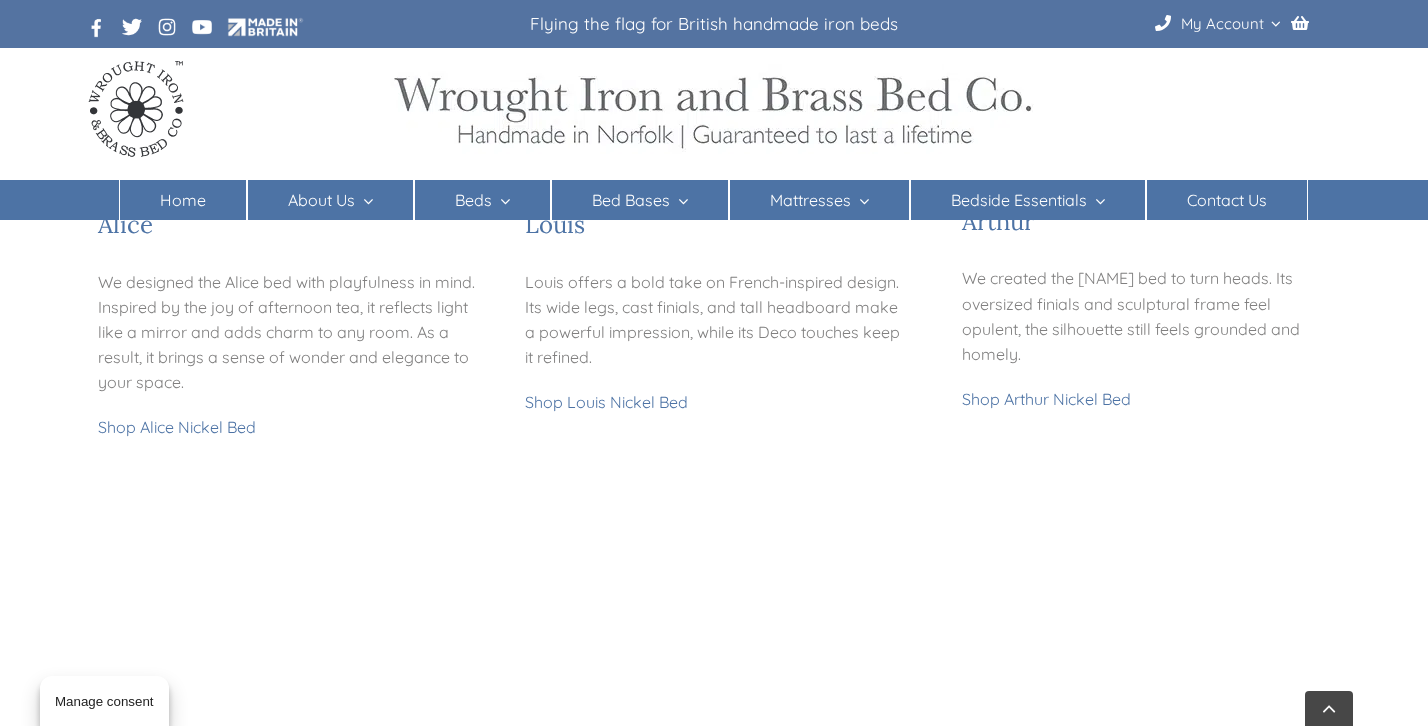 scroll, scrollTop: 844, scrollLeft: 0, axis: vertical 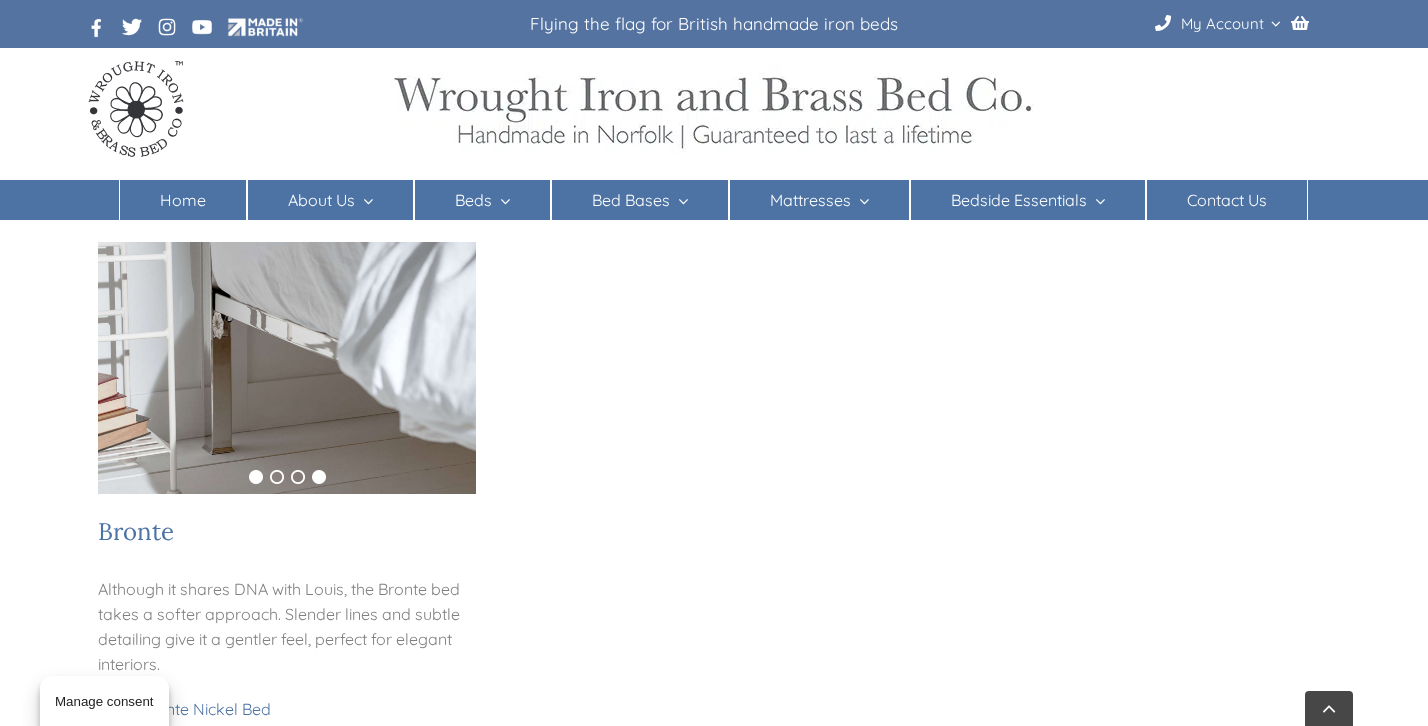 click on "1" at bounding box center (256, 477) 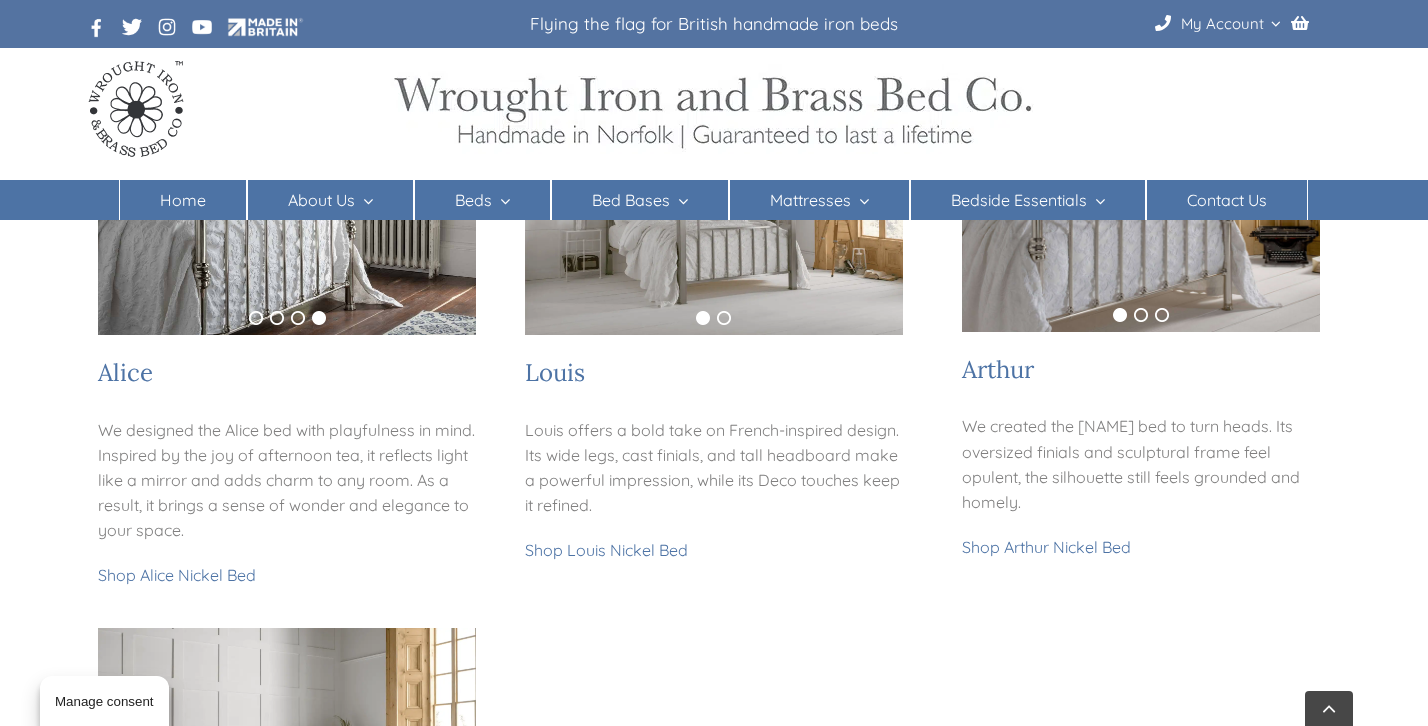 scroll, scrollTop: 397, scrollLeft: 0, axis: vertical 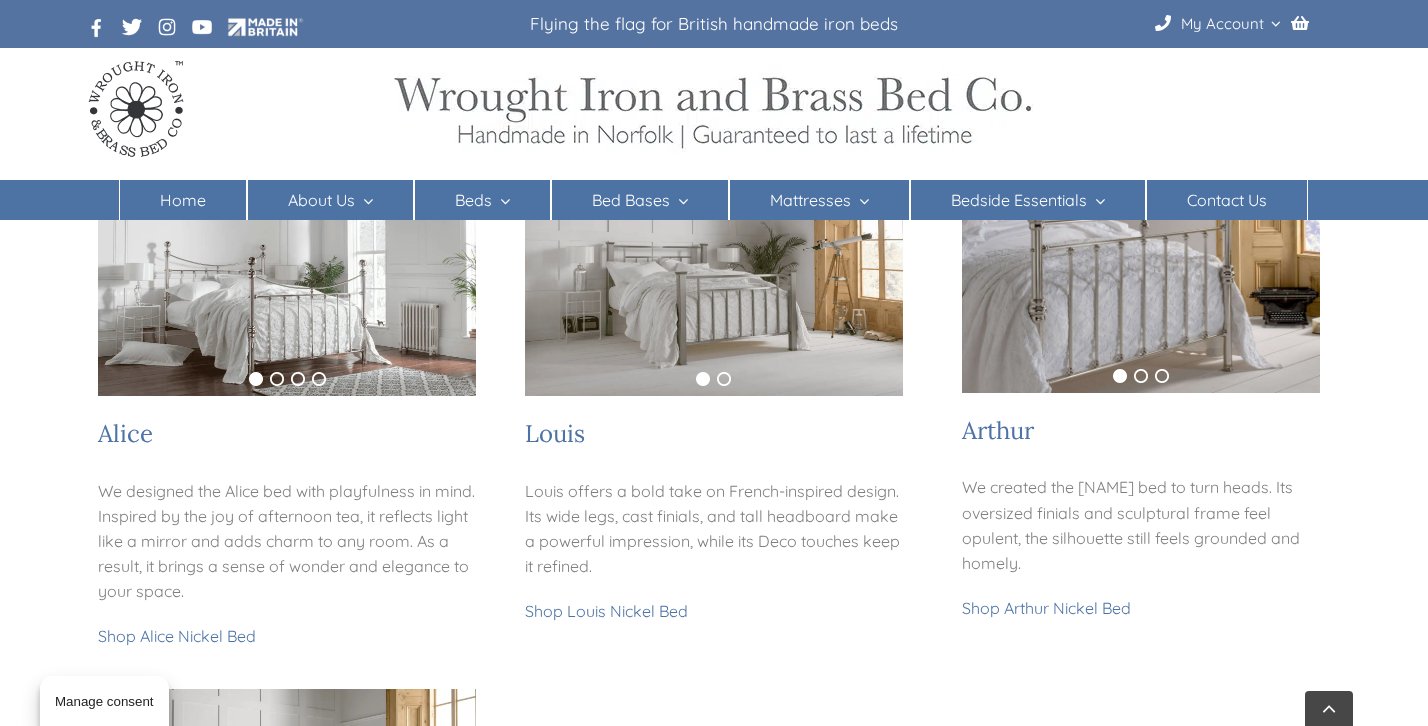 click on "1" at bounding box center [256, 379] 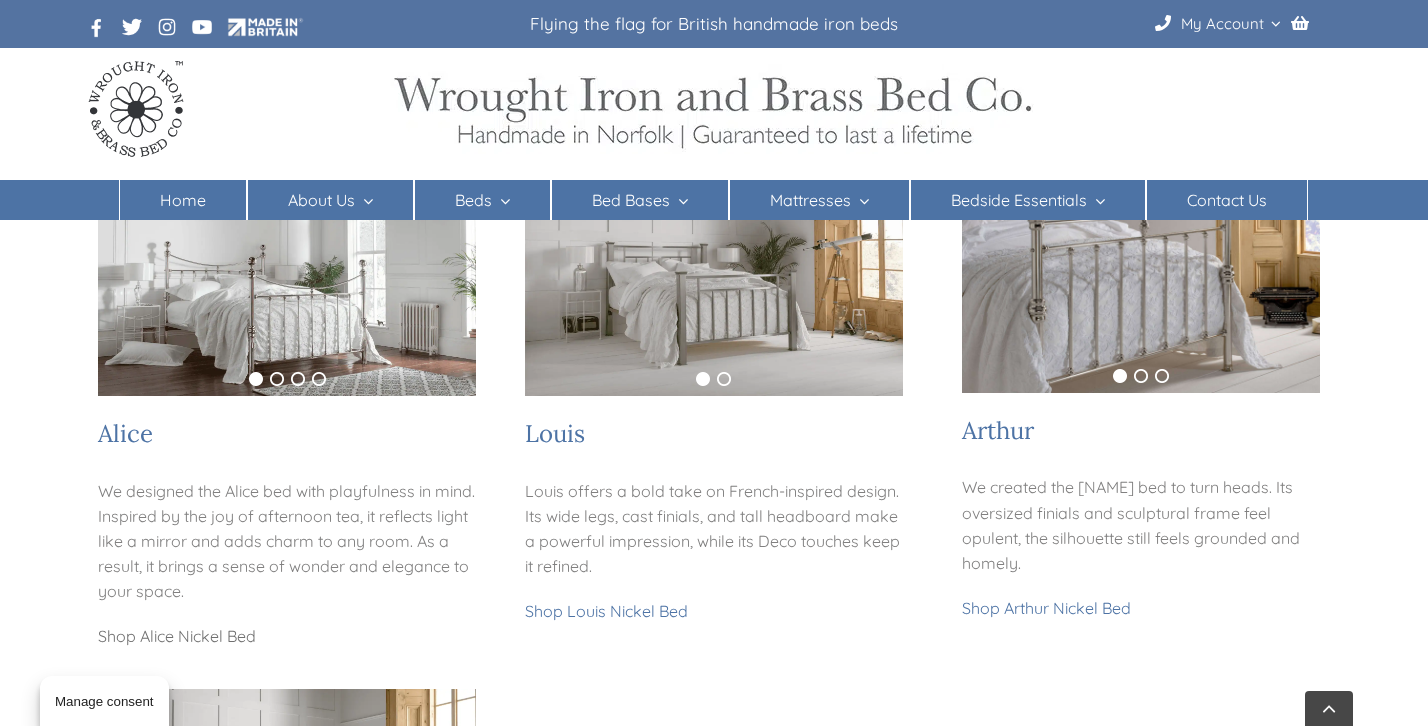 click on "Shop Alice Nickel Bed" at bounding box center [177, 636] 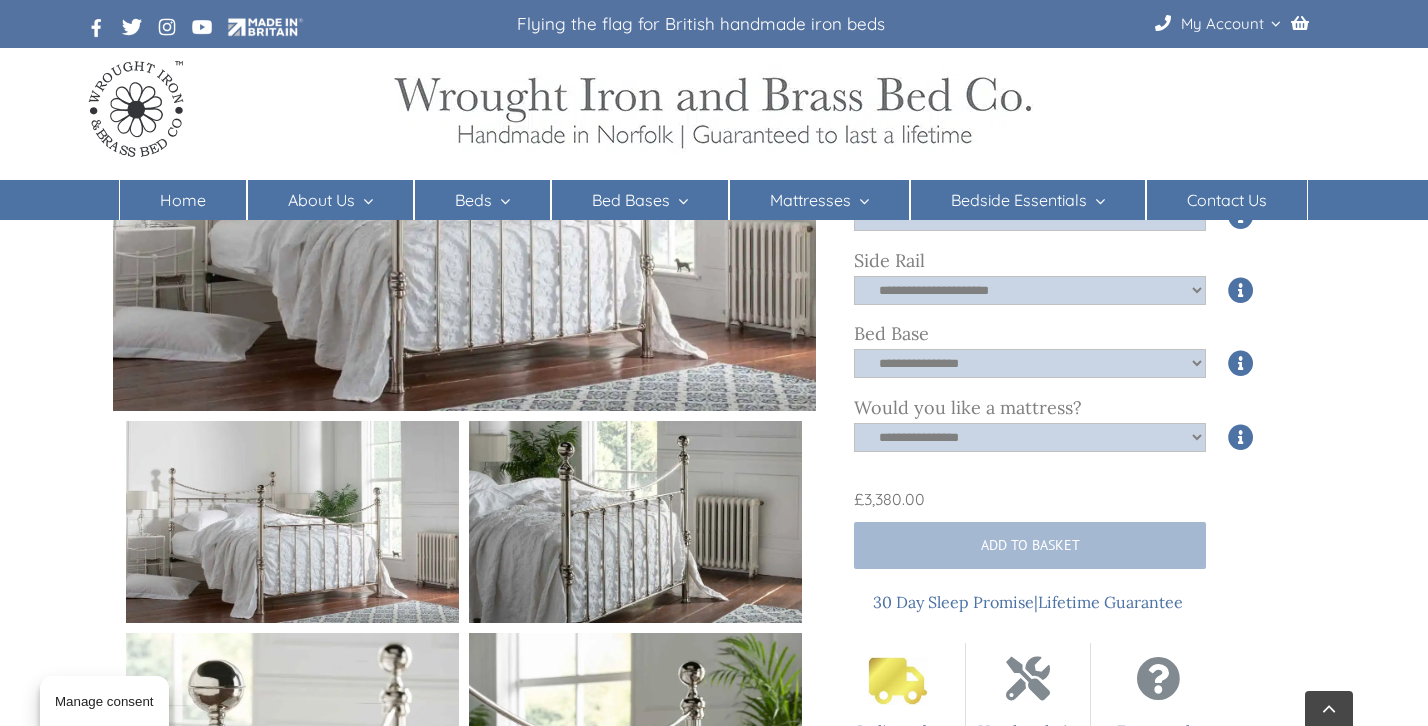 scroll, scrollTop: 648, scrollLeft: 0, axis: vertical 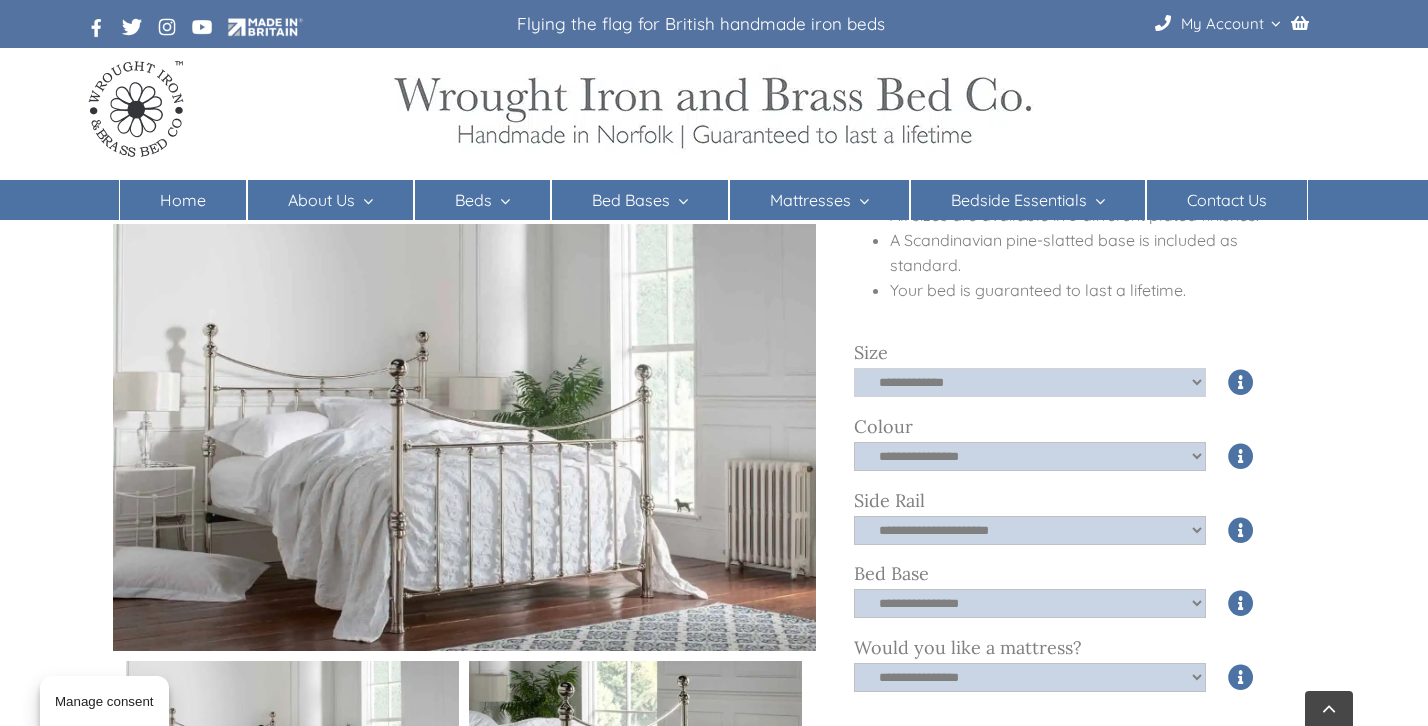 select on "*****" 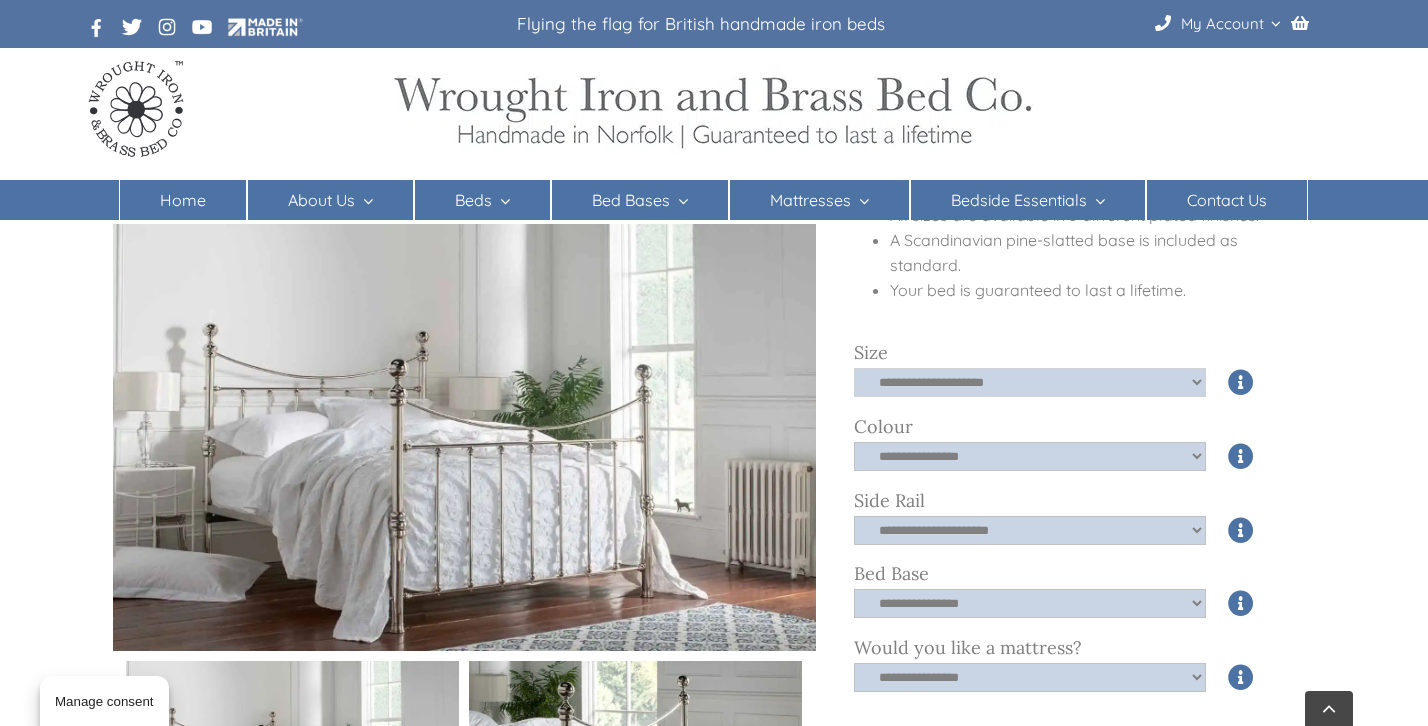 click on "**********" 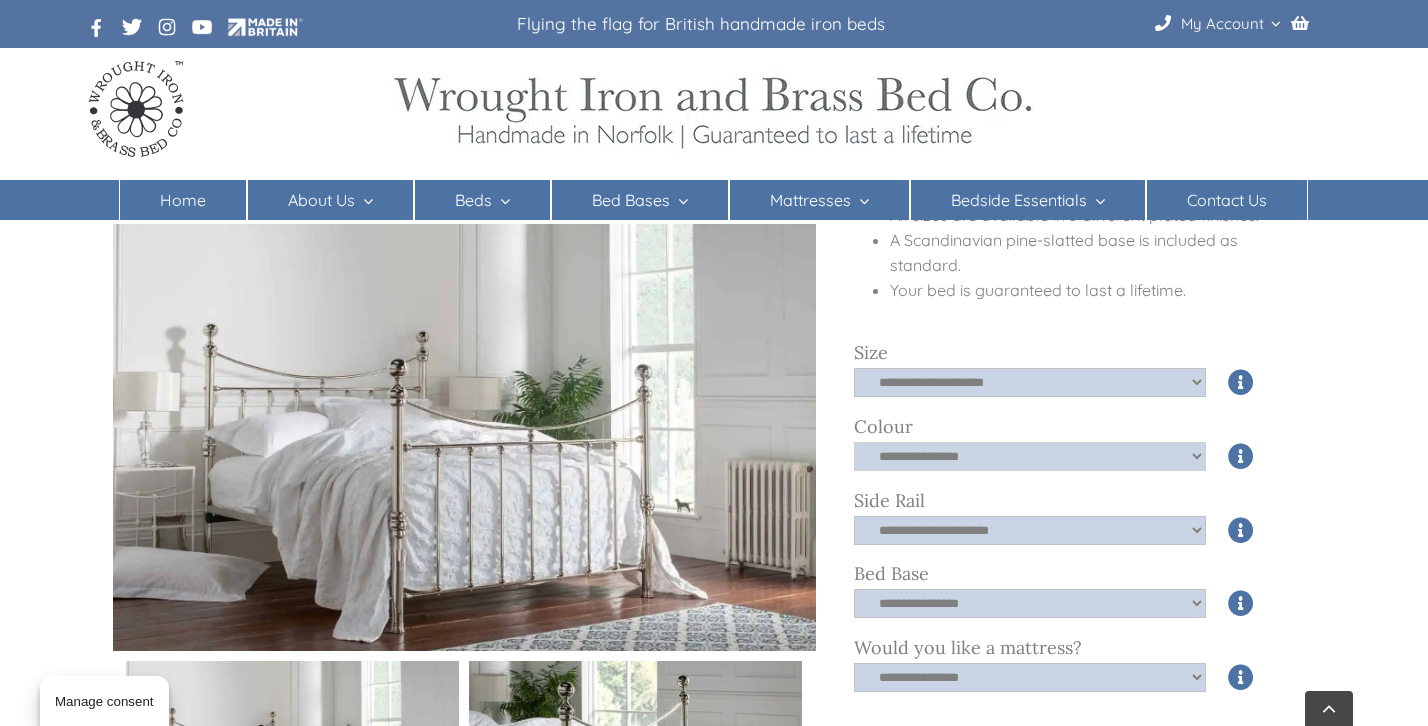 select on "****" 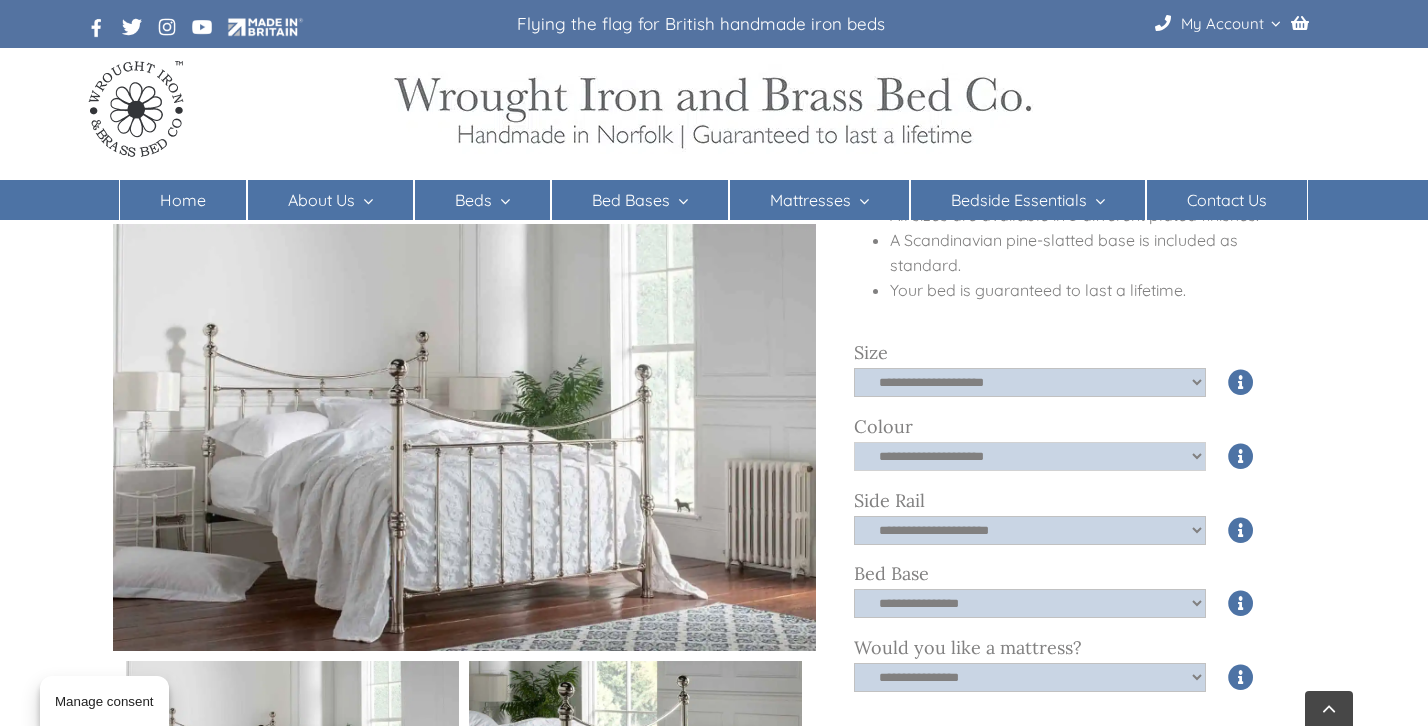 click on "**********" 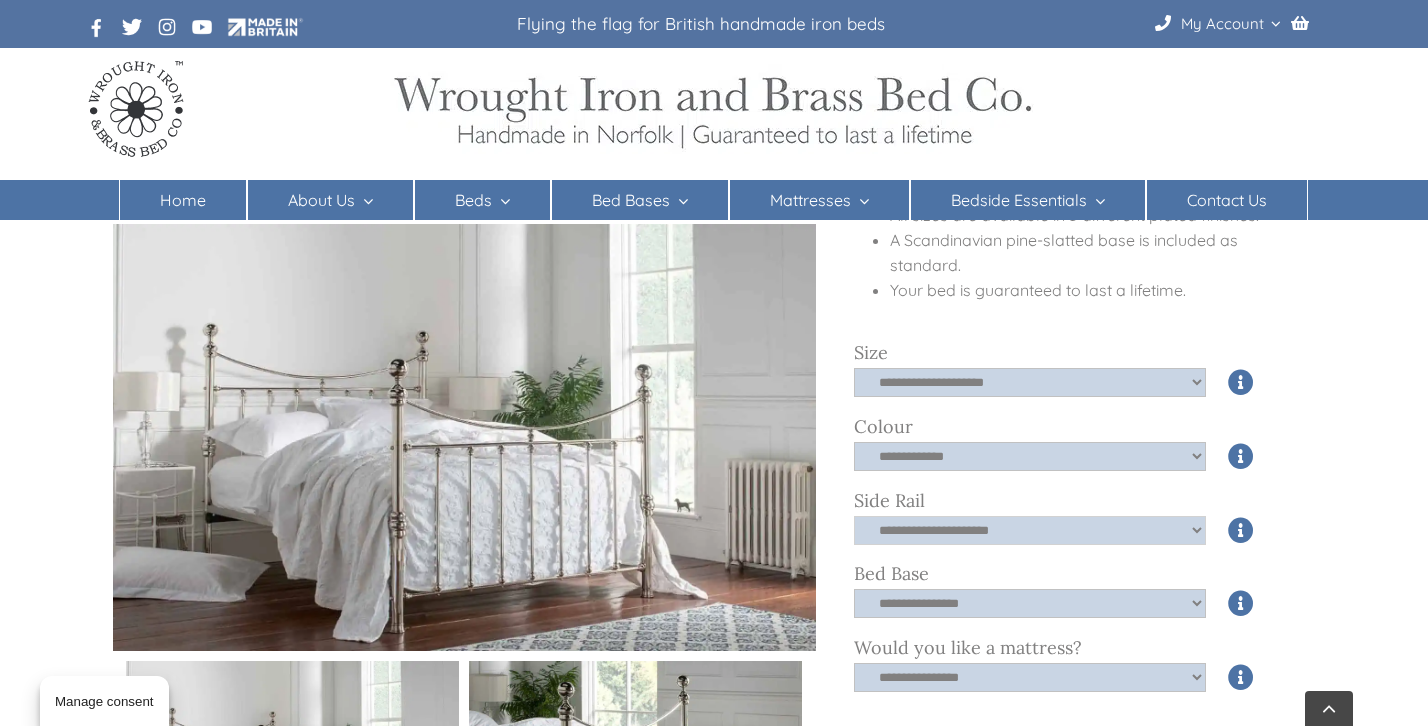 click on "**********" 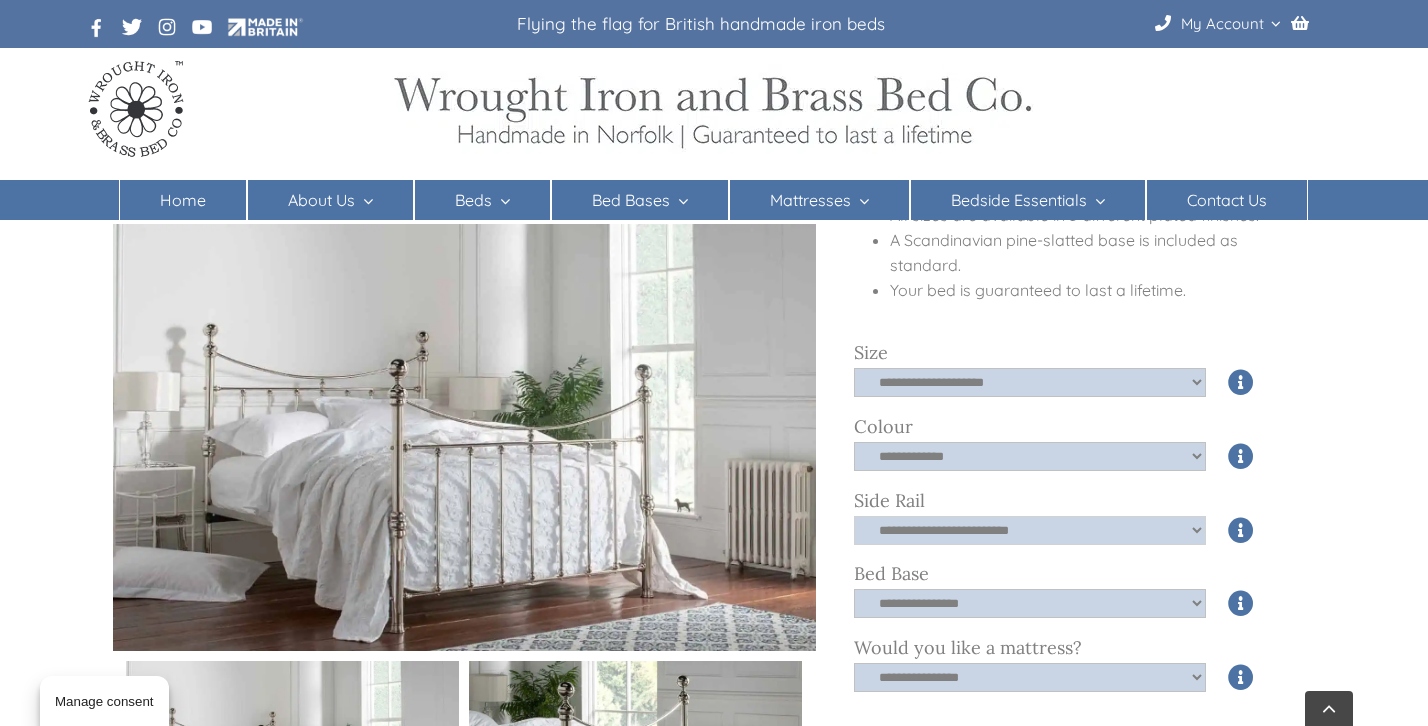 click on "**********" 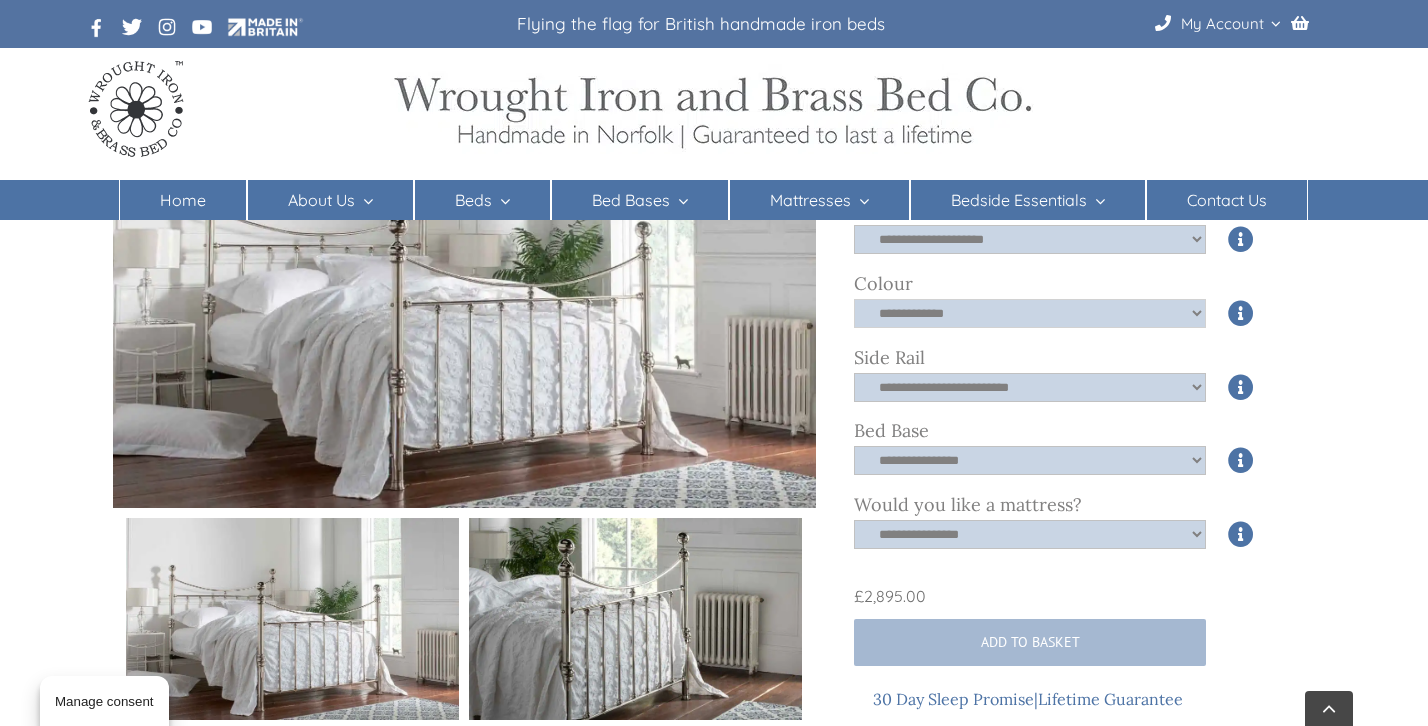 scroll, scrollTop: 802, scrollLeft: 0, axis: vertical 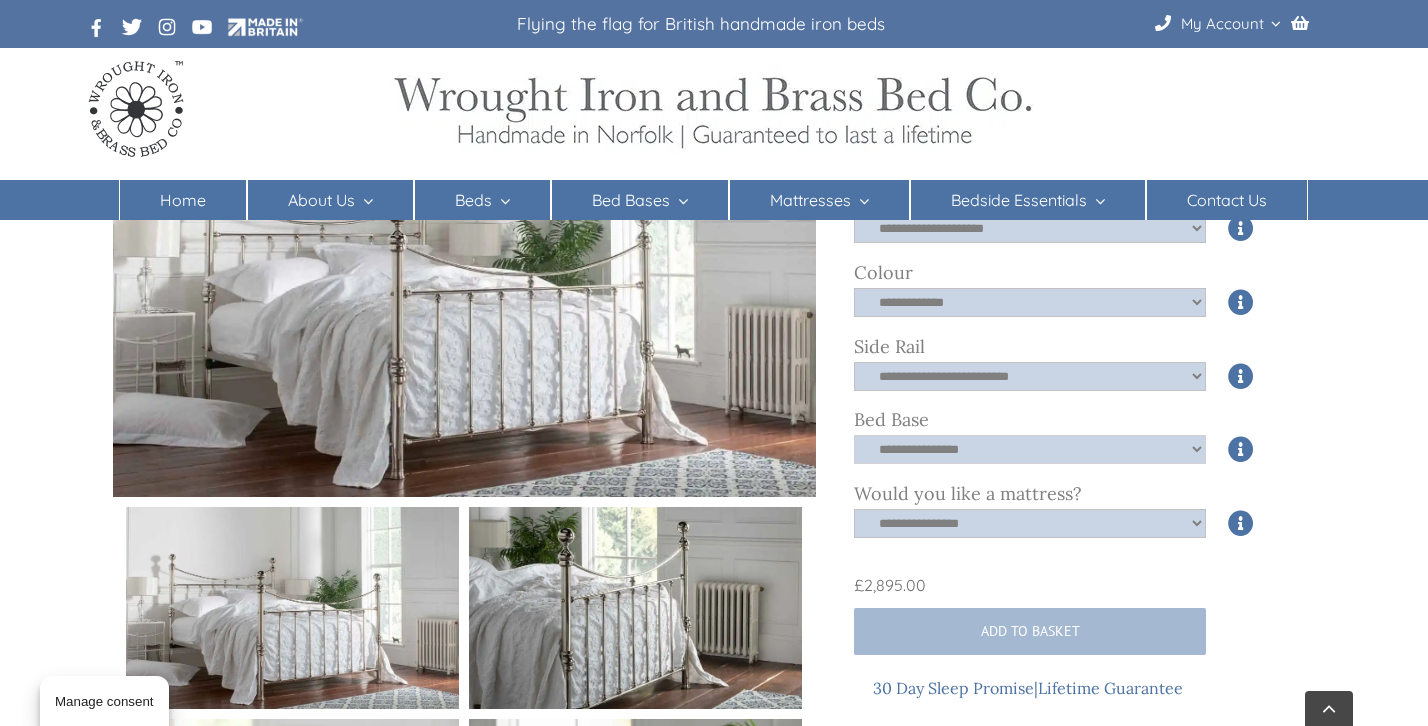 click on "**********" 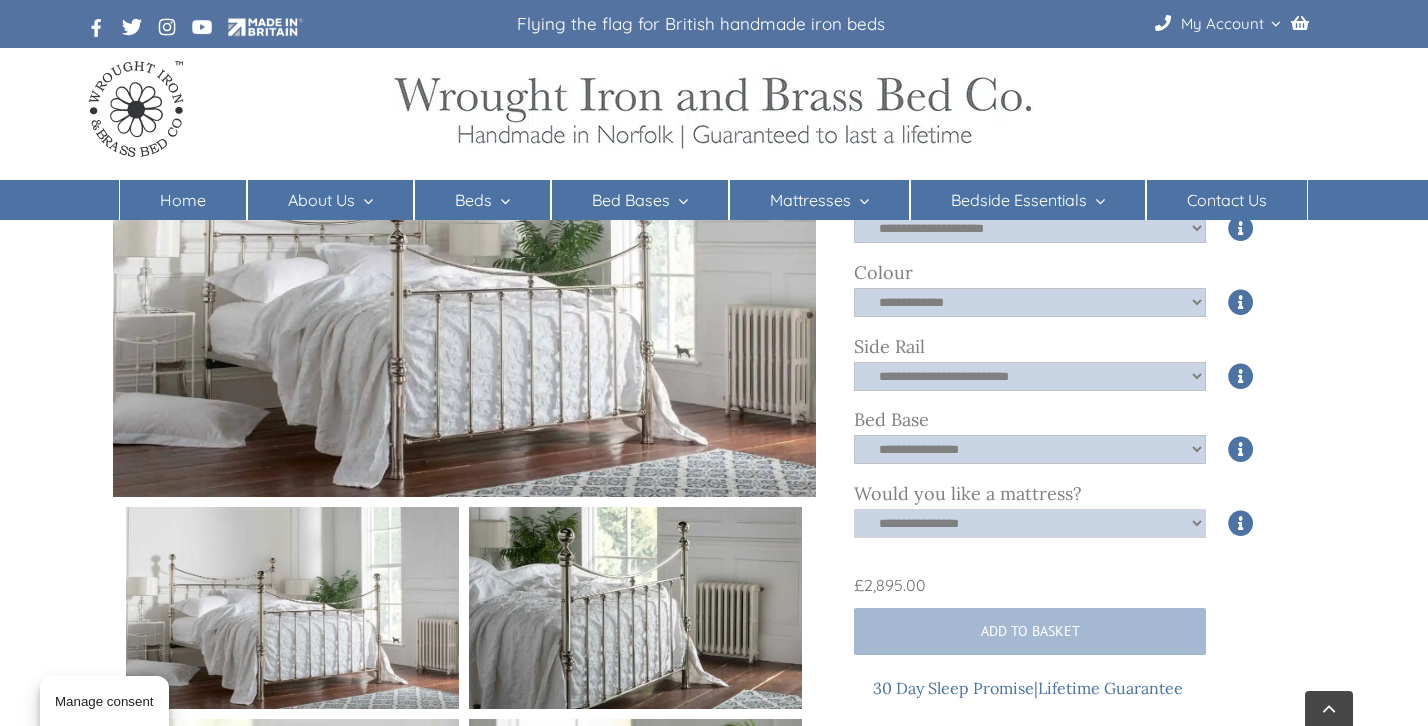 click on "**********" at bounding box center [1030, 523] 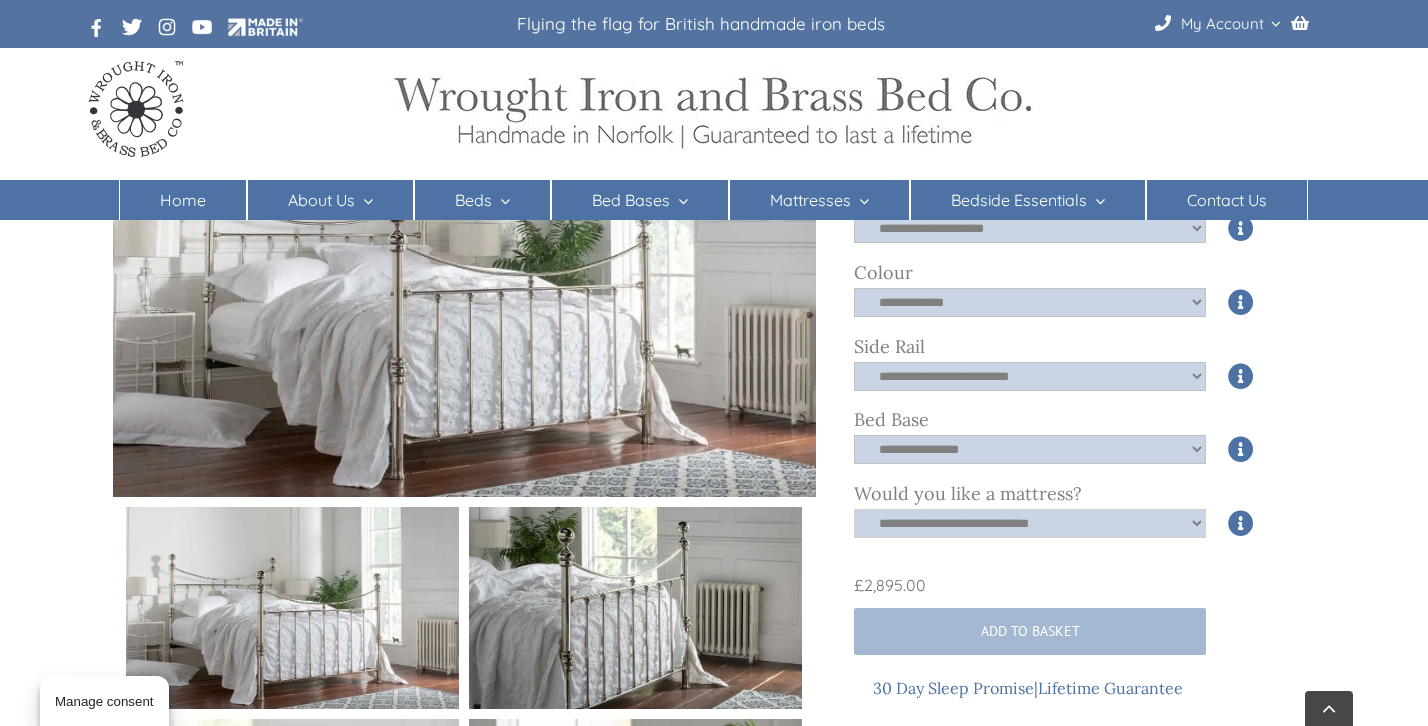 click on "**********" at bounding box center [0, 0] 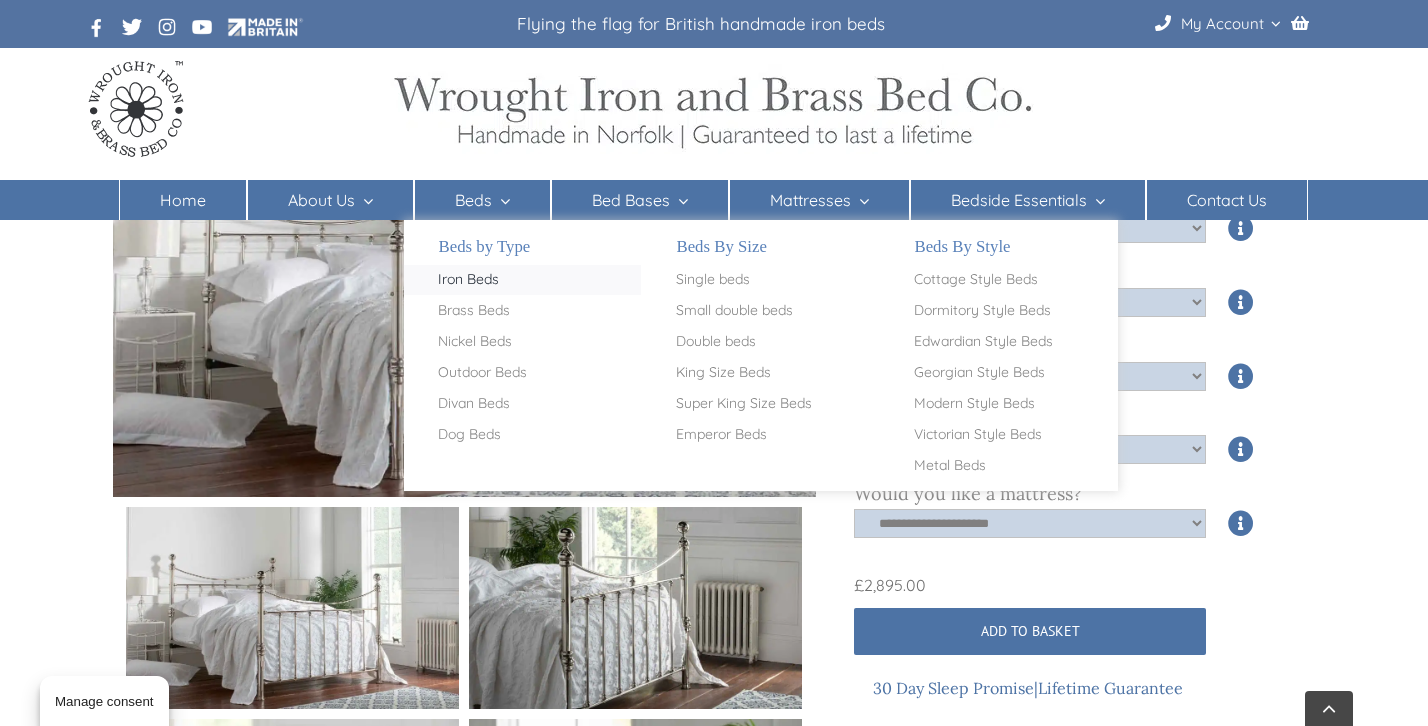 click on "Iron Beds" at bounding box center [468, 280] 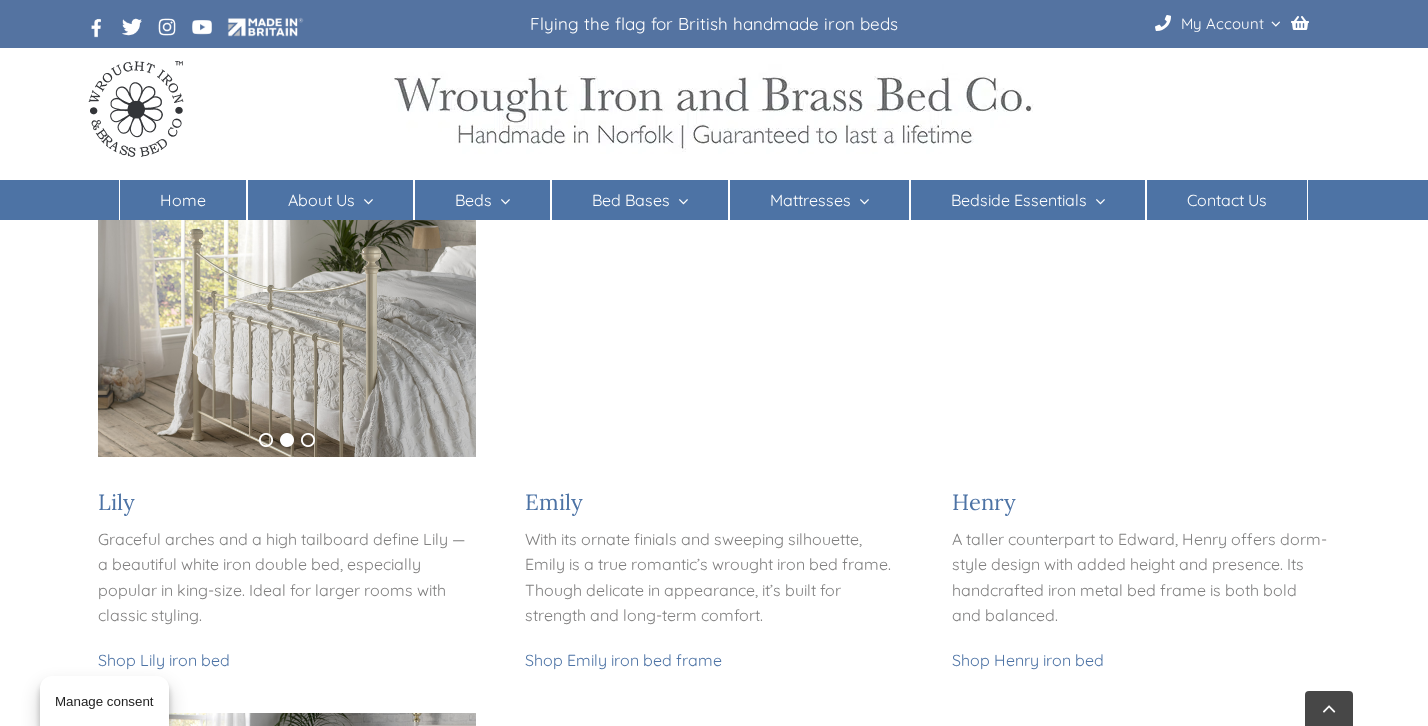 scroll, scrollTop: 1523, scrollLeft: 0, axis: vertical 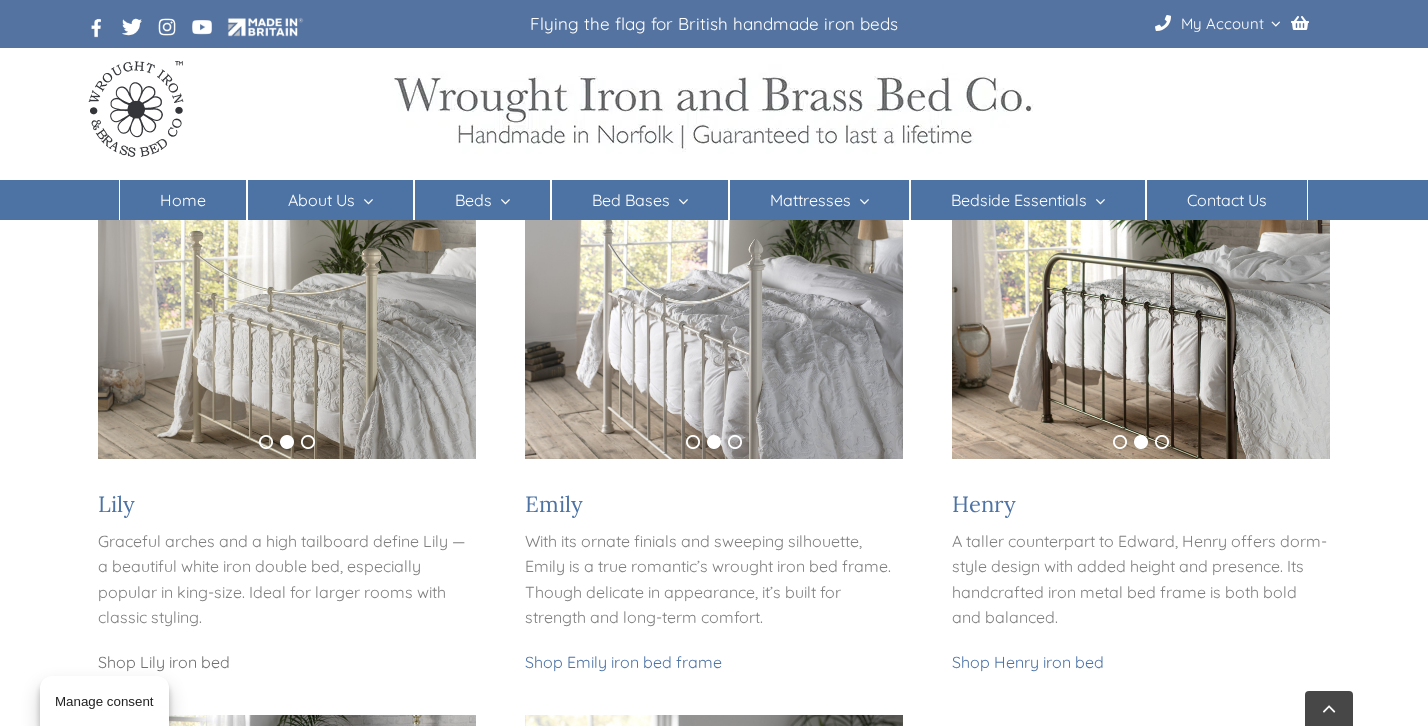 click on "Shop Lily iron bed" at bounding box center [164, 662] 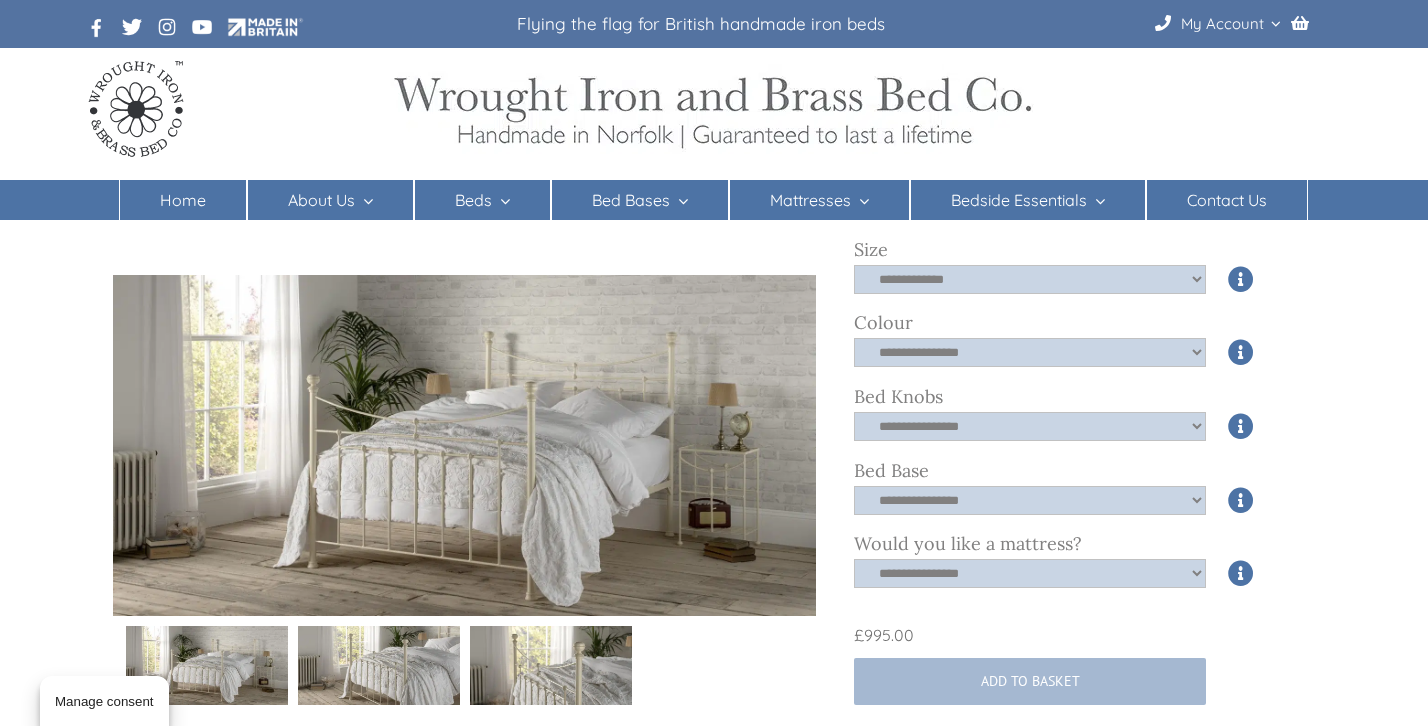scroll, scrollTop: 599, scrollLeft: 0, axis: vertical 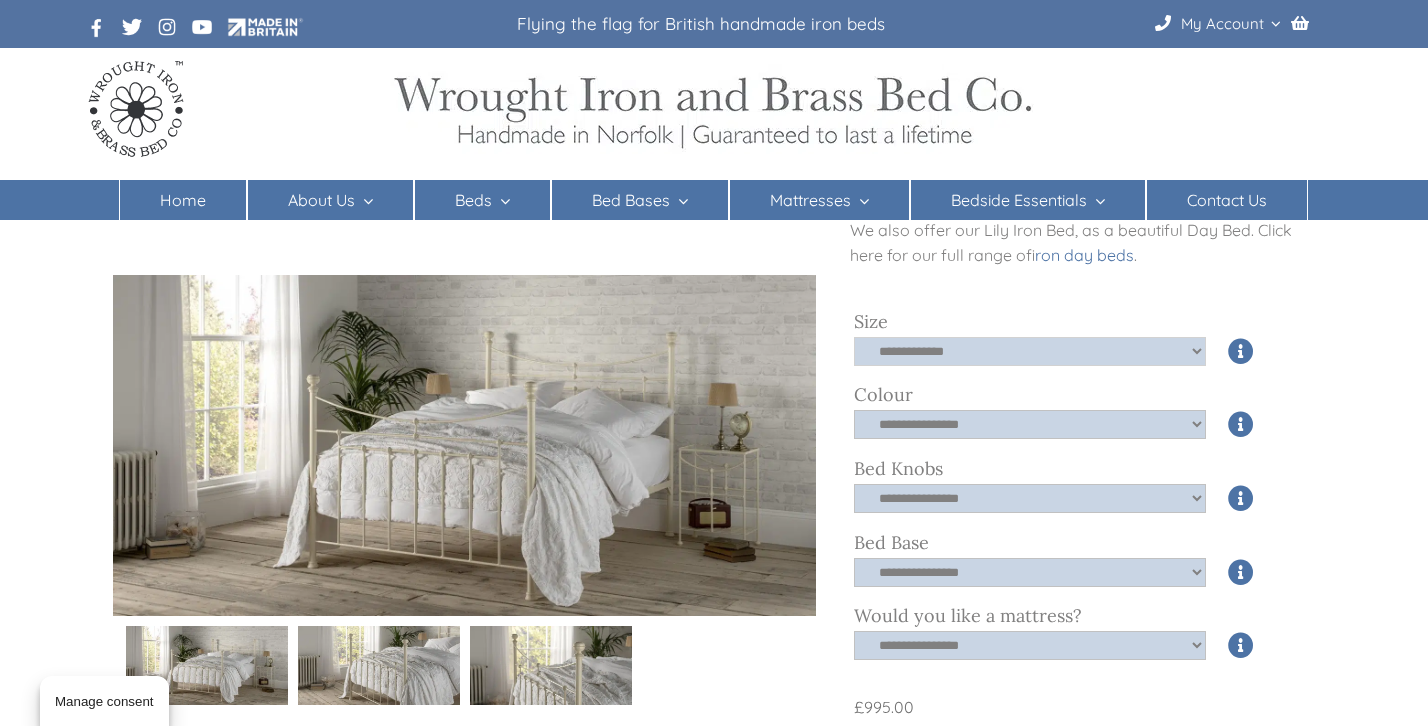 select on "*****" 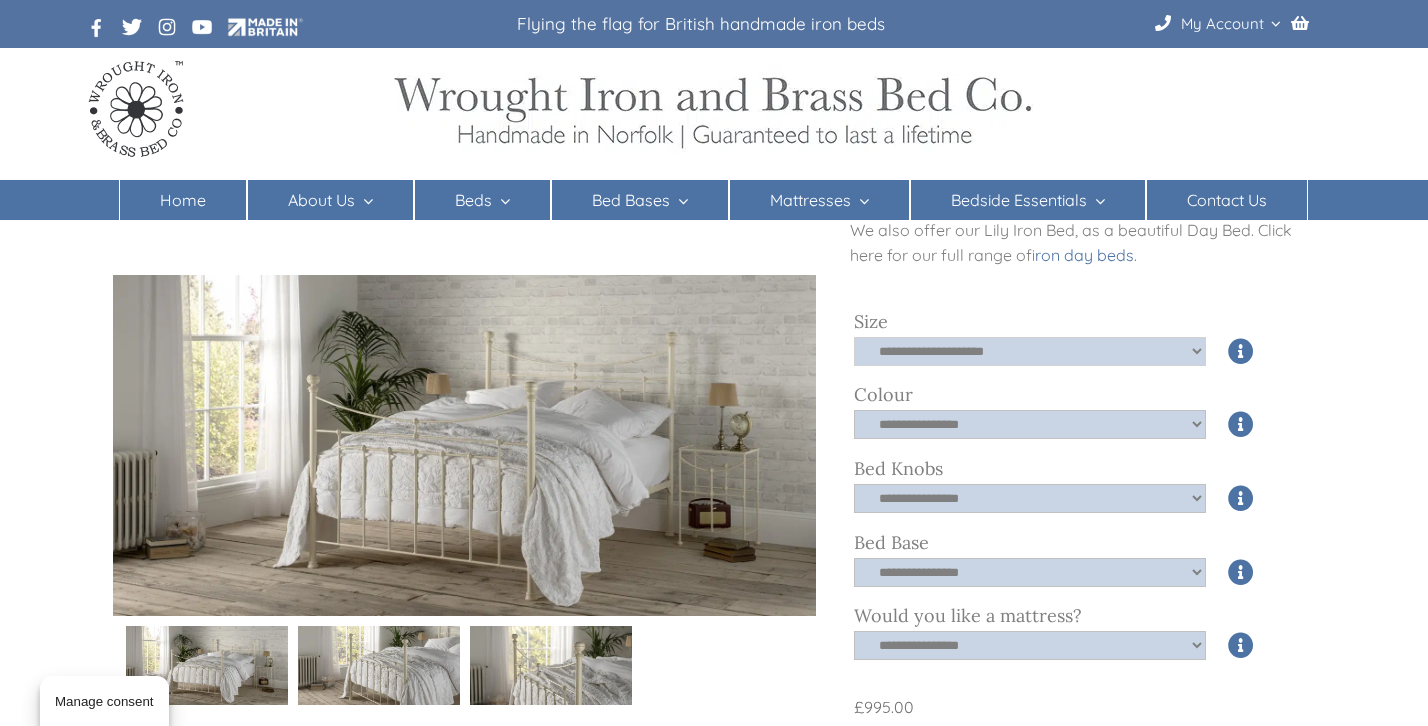 click on "**********" 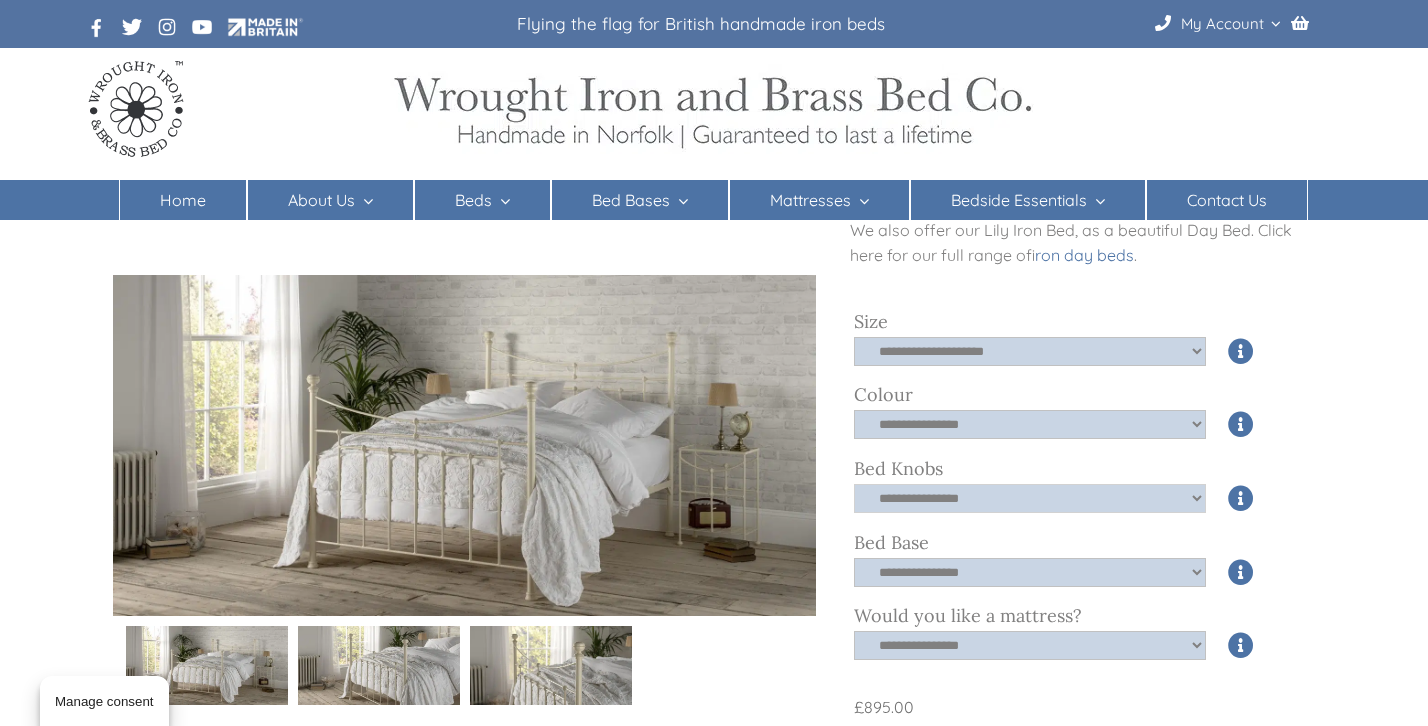 select on "****" 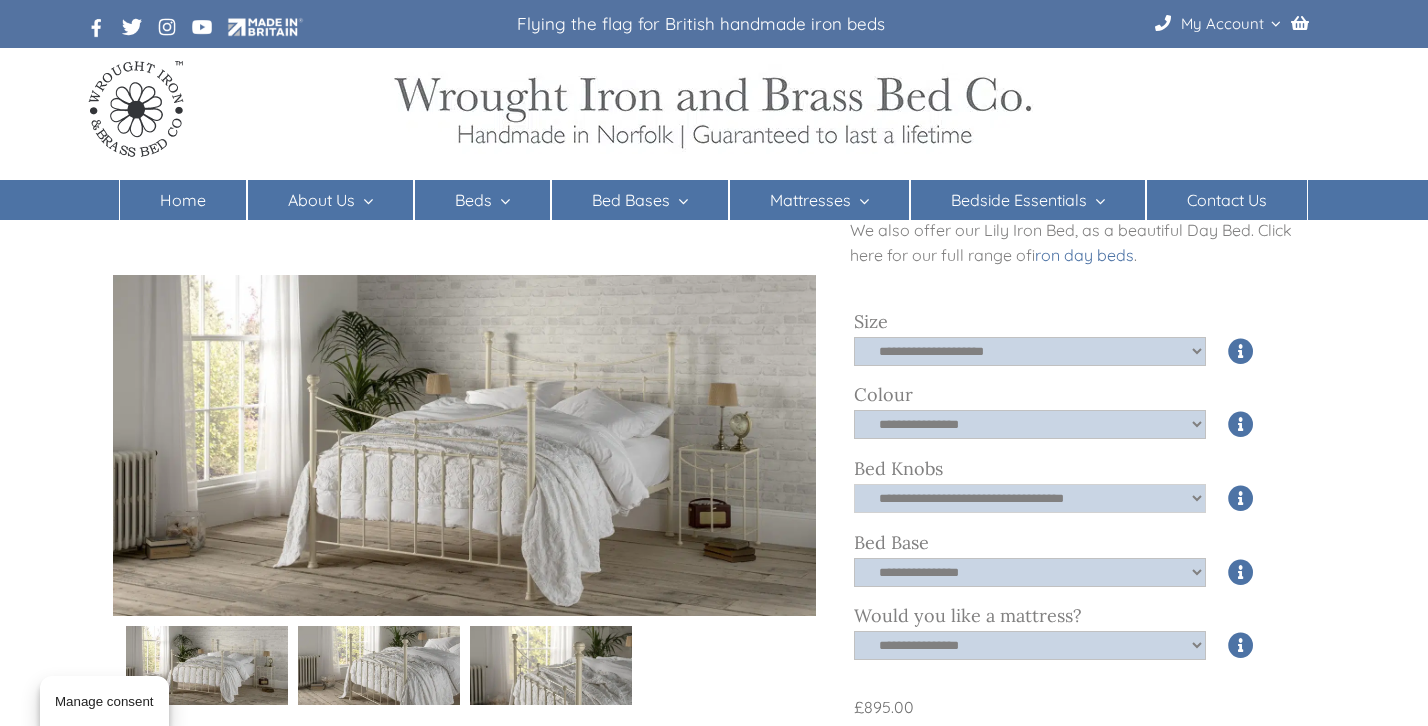 click on "**********" 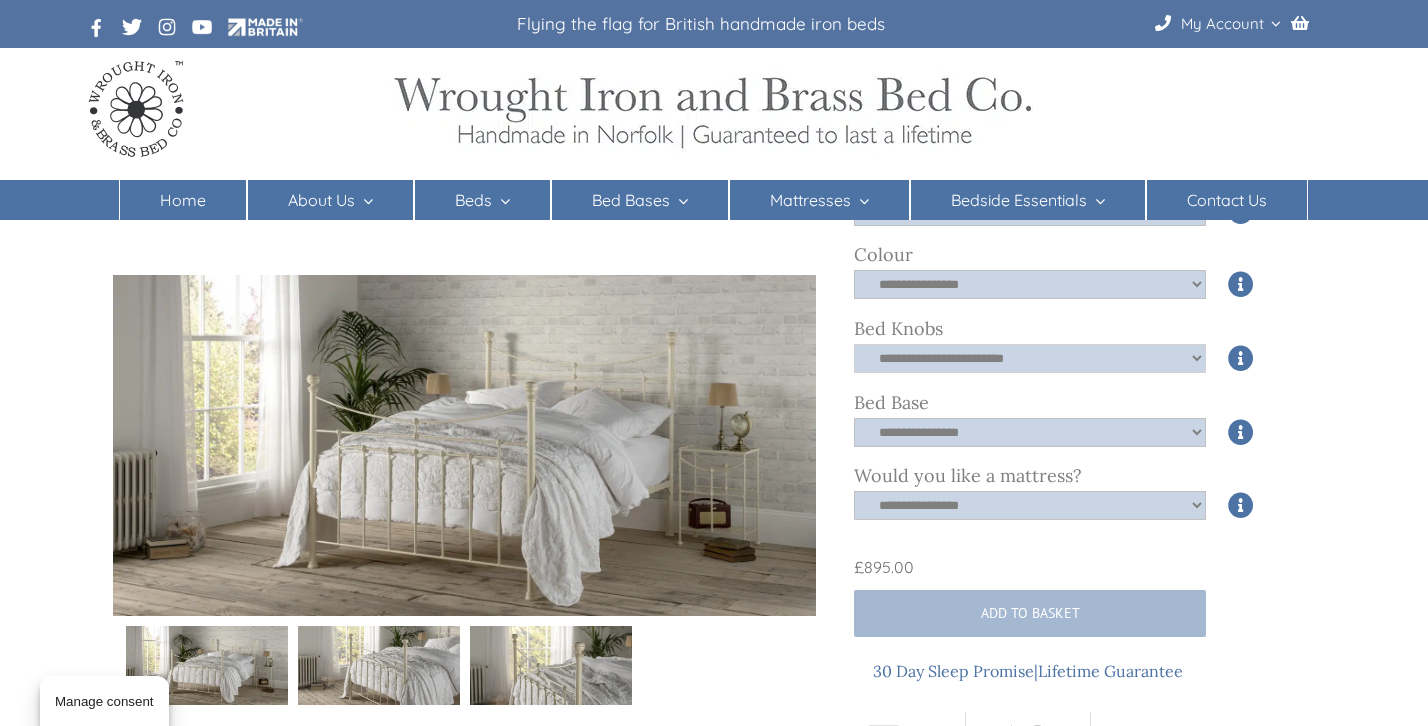 scroll, scrollTop: 740, scrollLeft: 0, axis: vertical 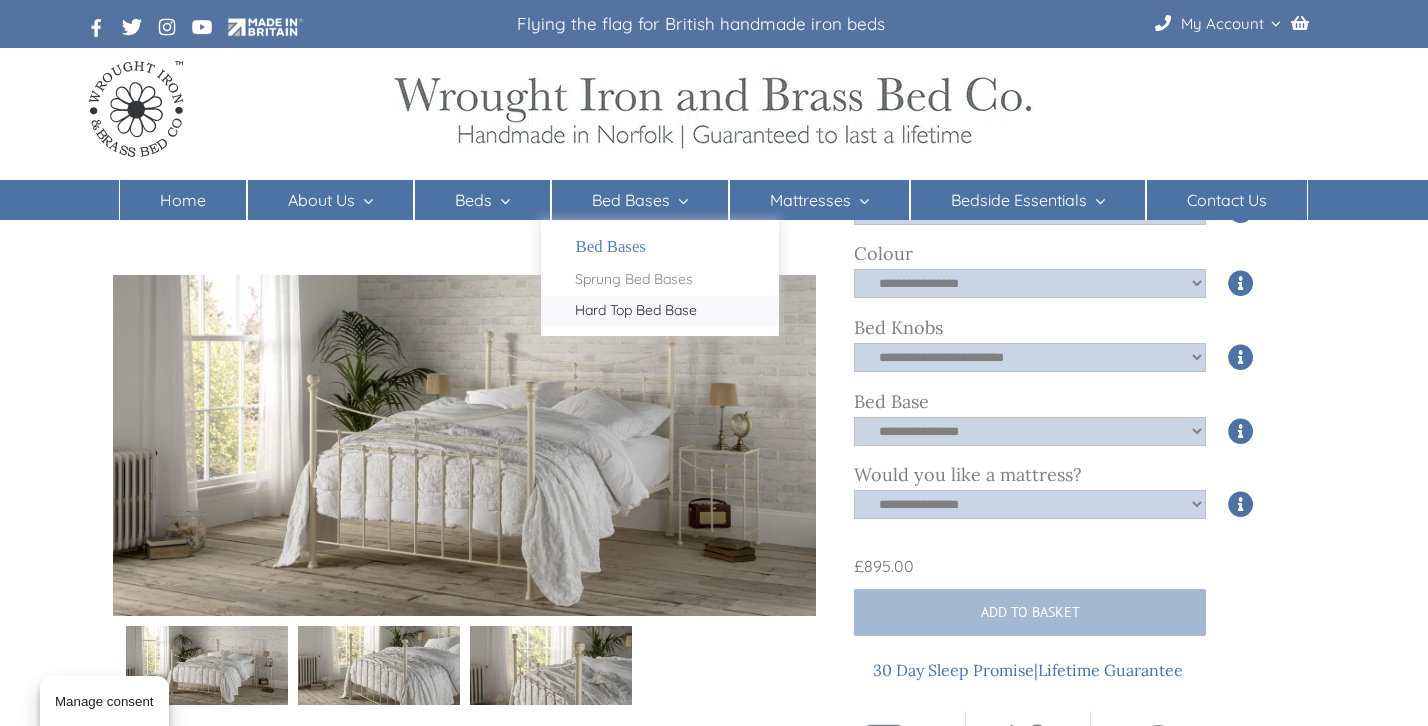 click on "Hard Top Bed Base" at bounding box center (636, 311) 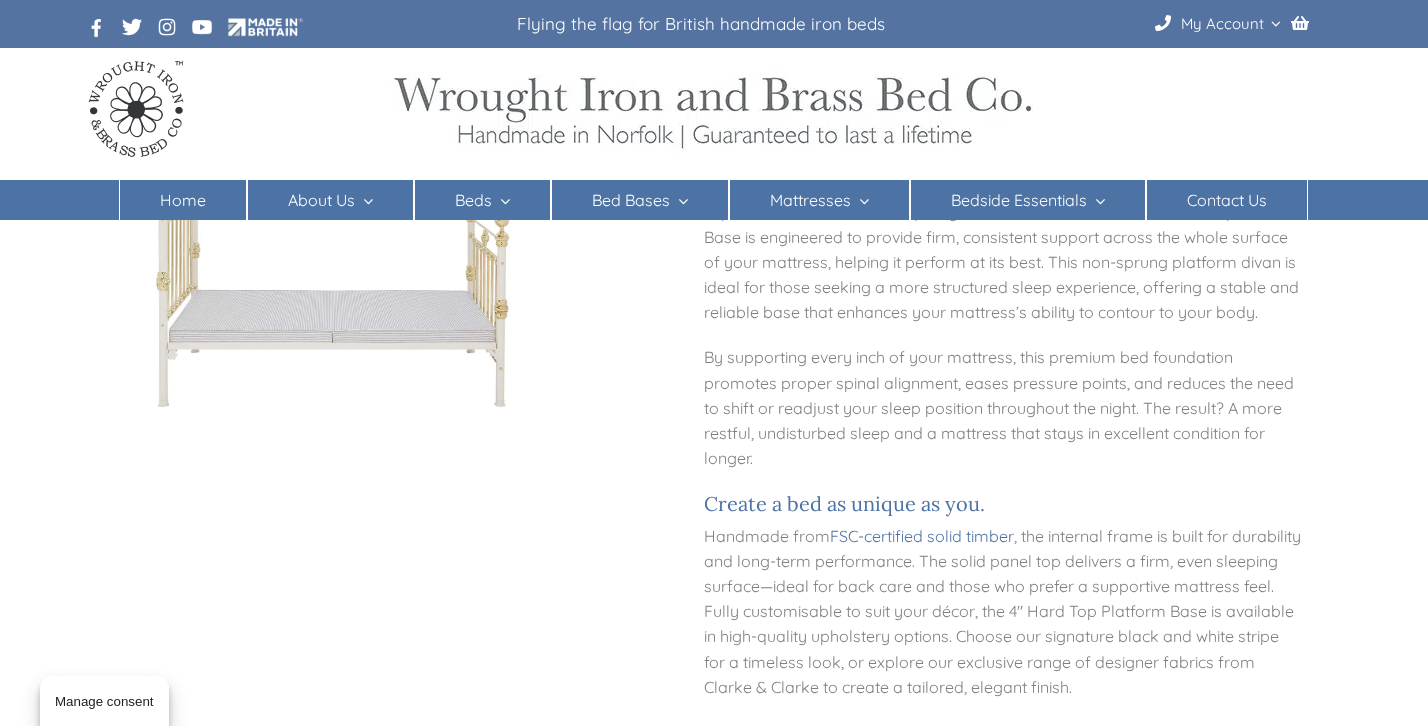 scroll, scrollTop: 0, scrollLeft: 0, axis: both 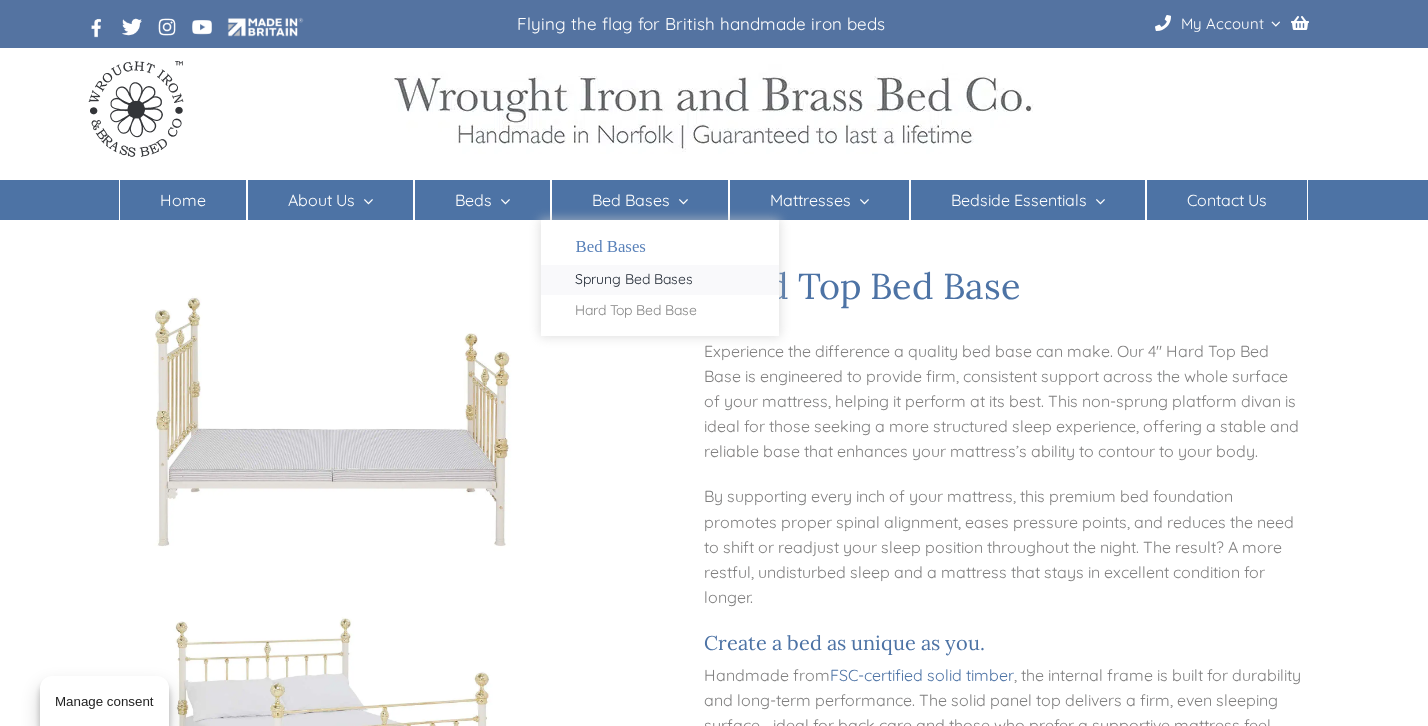 click on "Sprung Bed Bases" at bounding box center [634, 280] 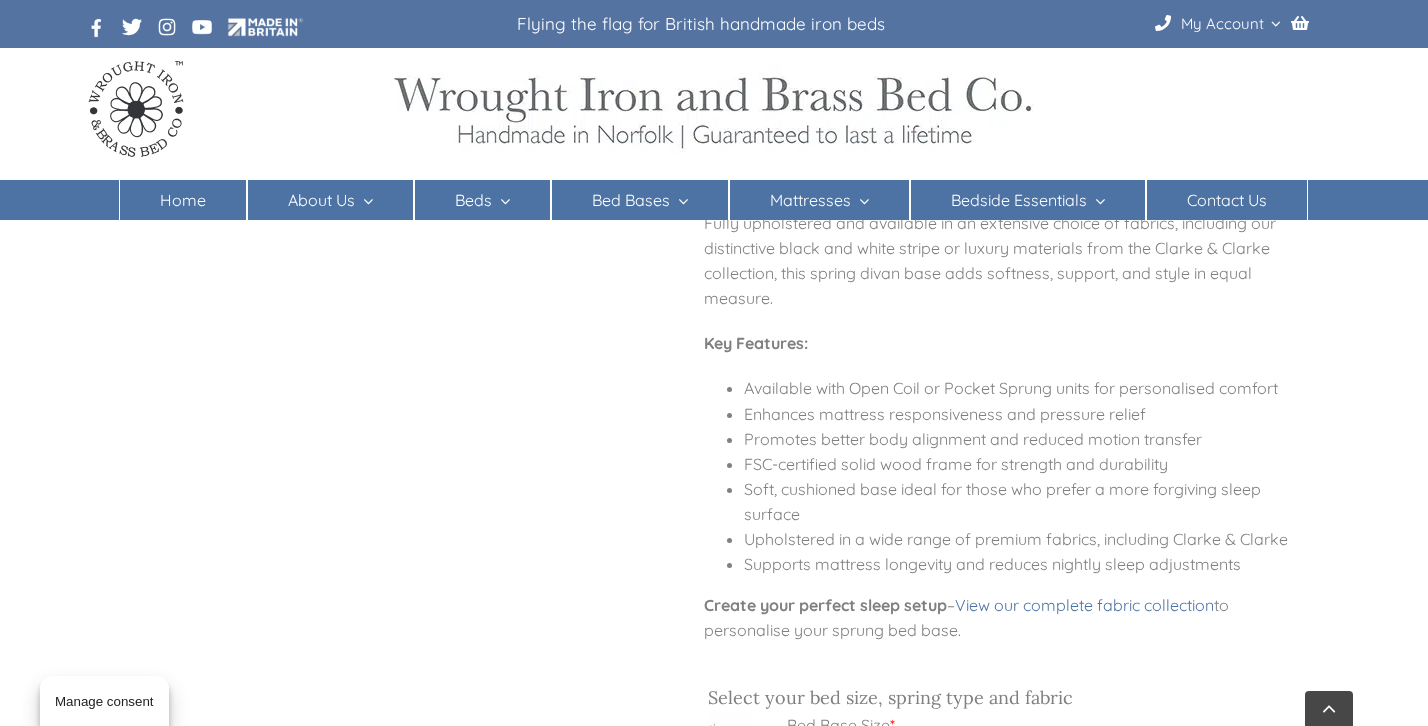 scroll, scrollTop: 0, scrollLeft: 0, axis: both 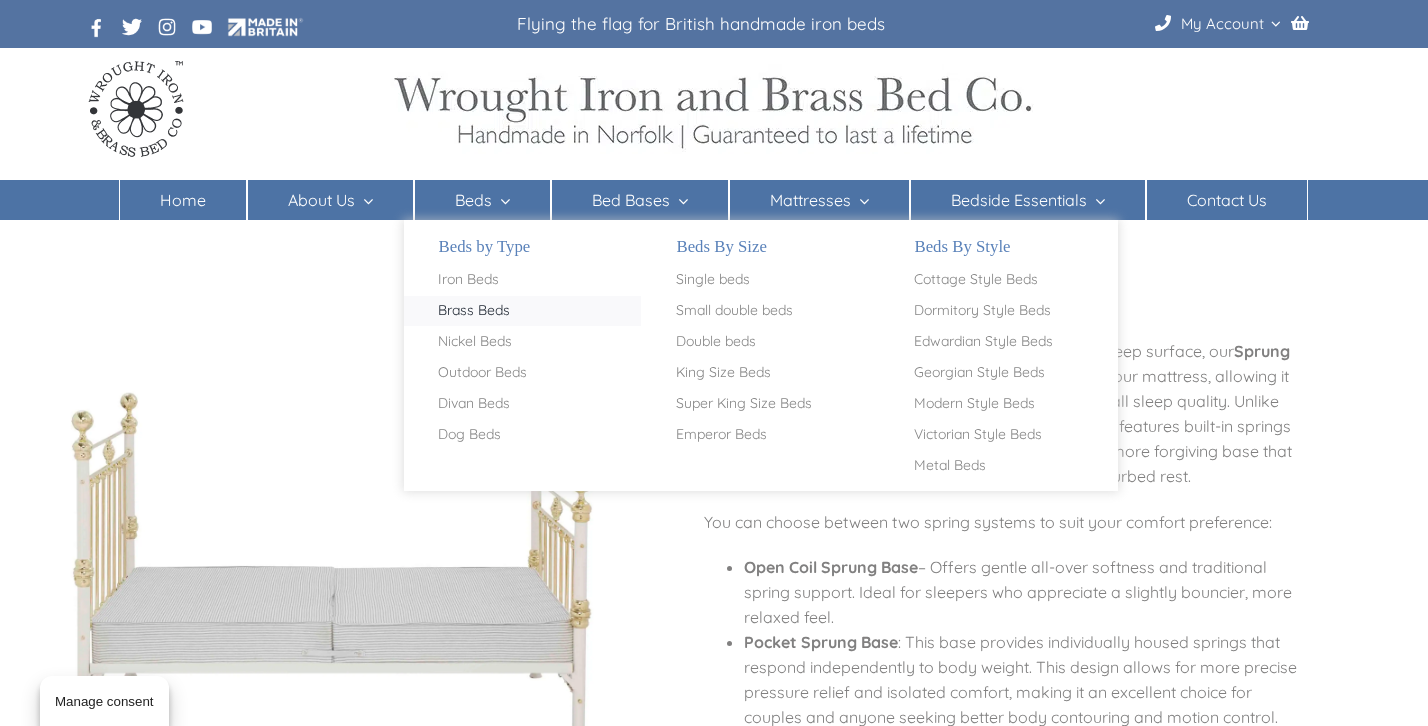 click on "Brass Beds" at bounding box center (474, 311) 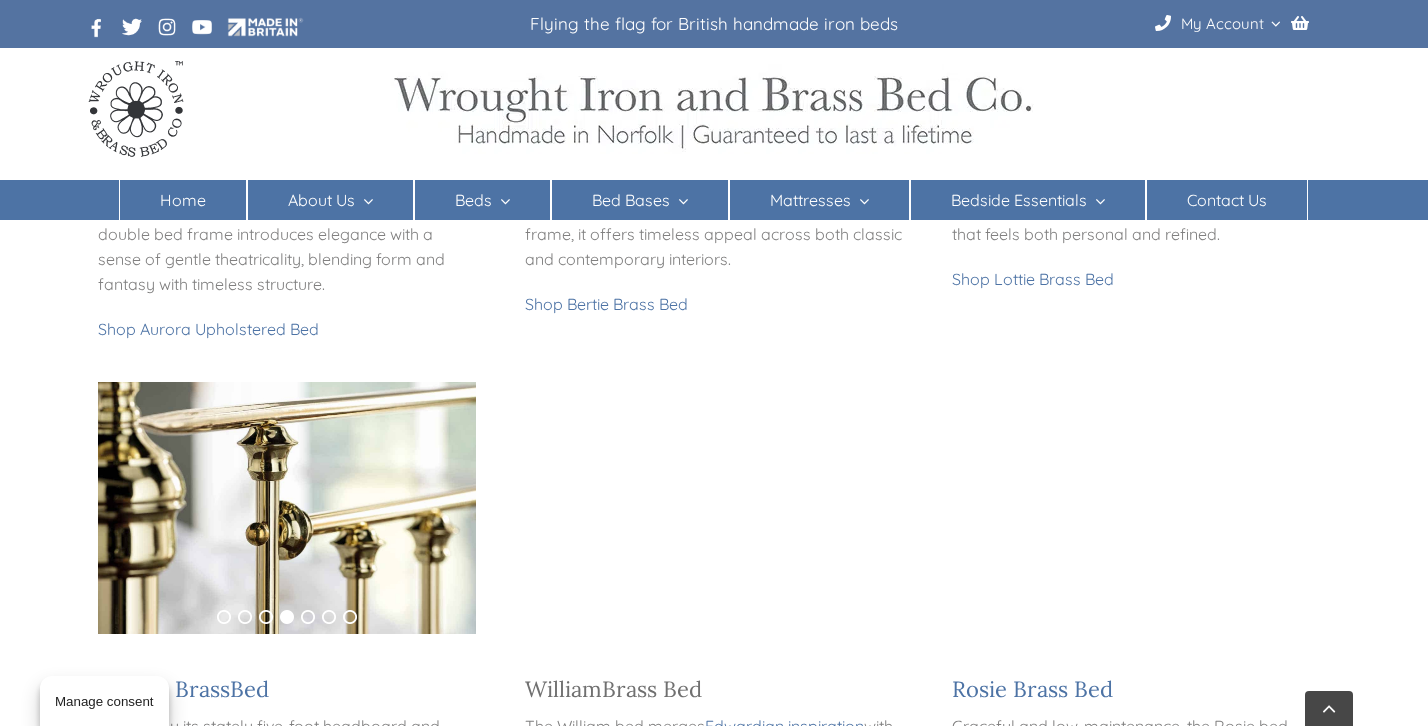 scroll, scrollTop: 0, scrollLeft: 0, axis: both 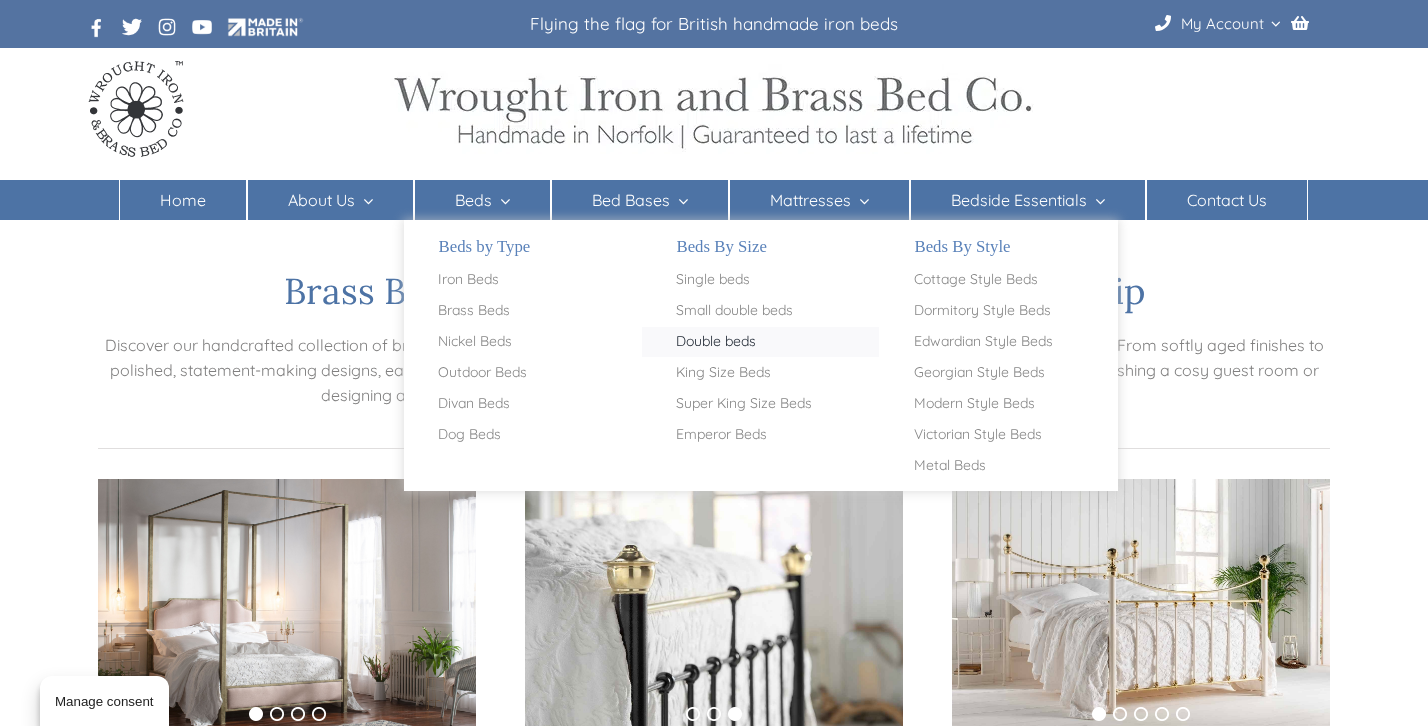 click on "Double beds" at bounding box center [716, 342] 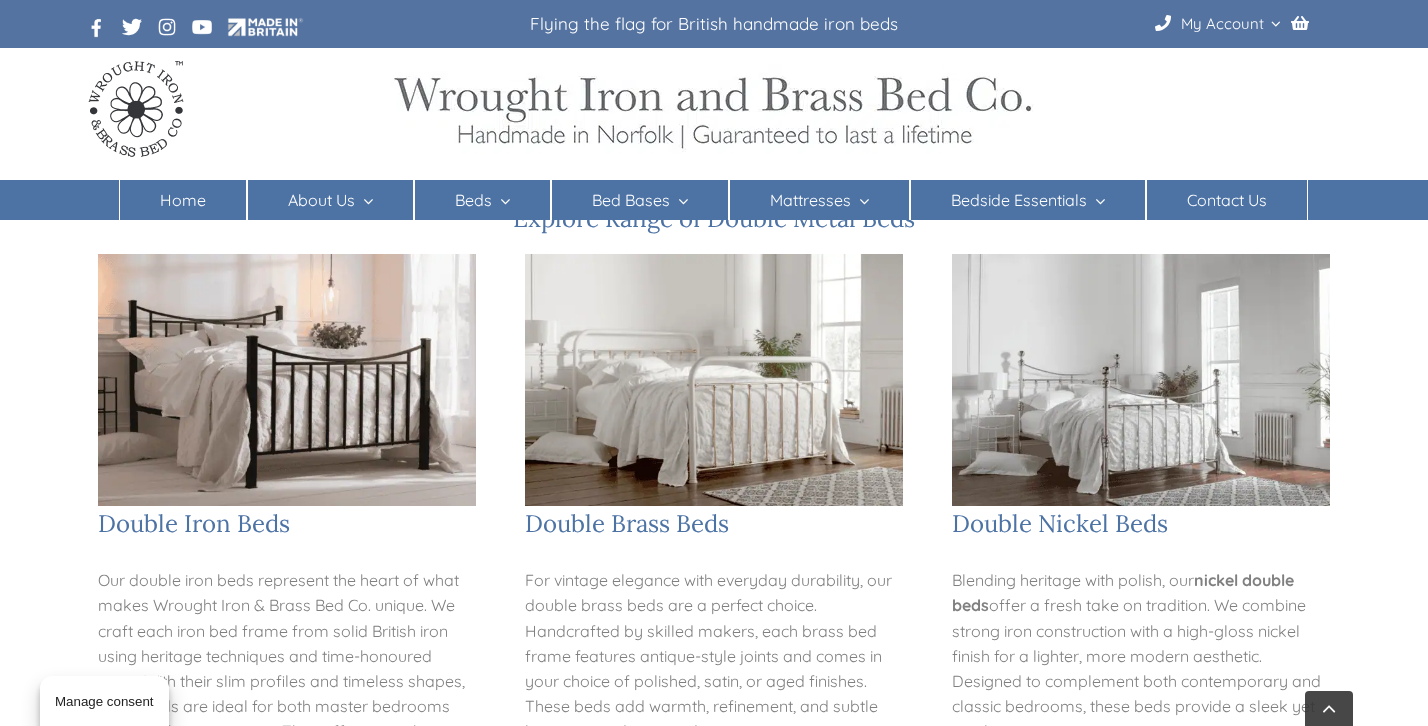 scroll, scrollTop: 976, scrollLeft: 0, axis: vertical 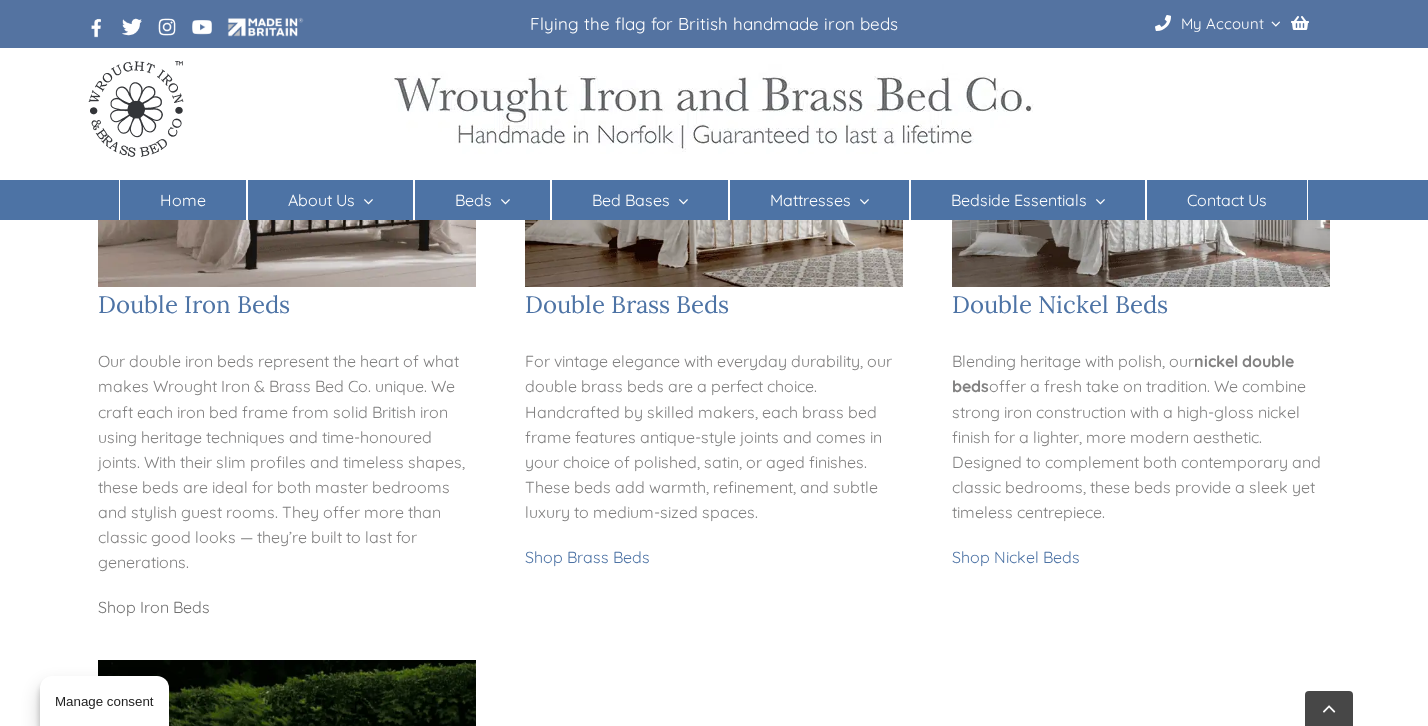 click on "Shop Iron Beds" at bounding box center (154, 607) 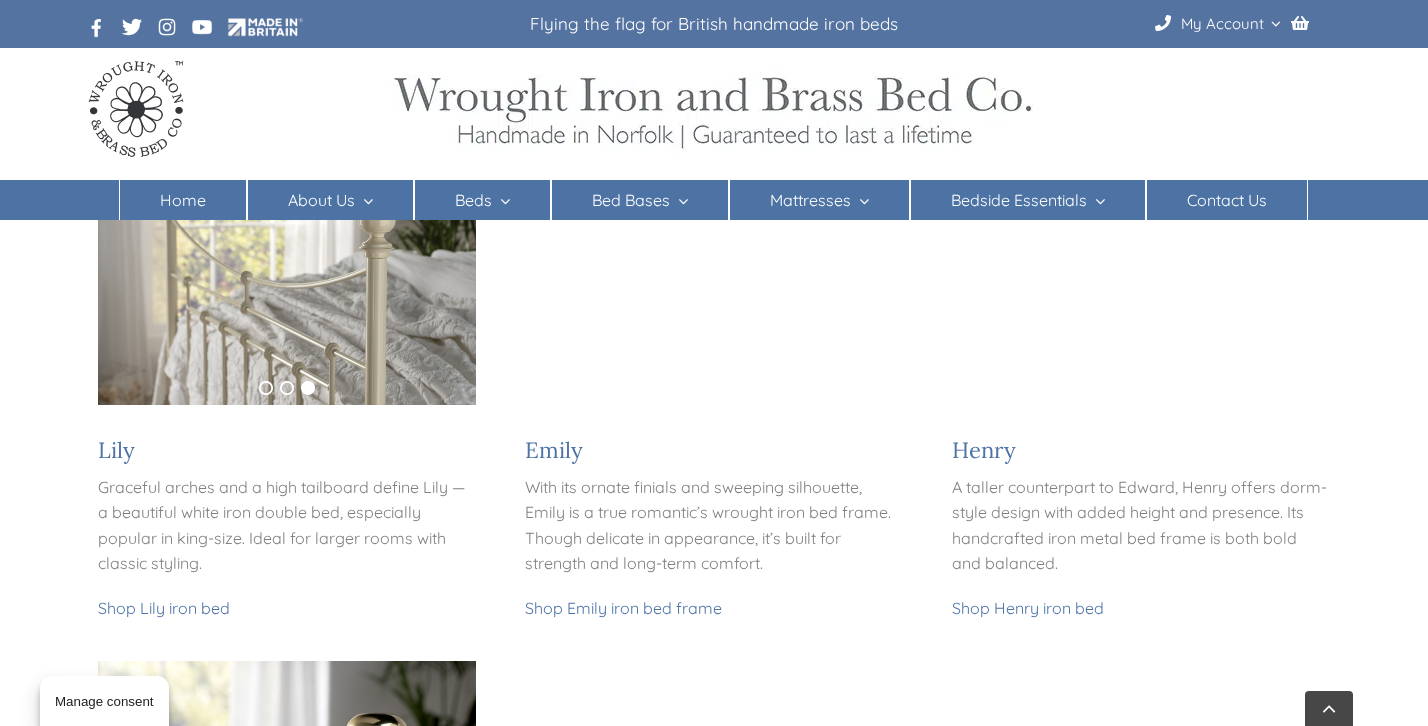 scroll, scrollTop: 1589, scrollLeft: 0, axis: vertical 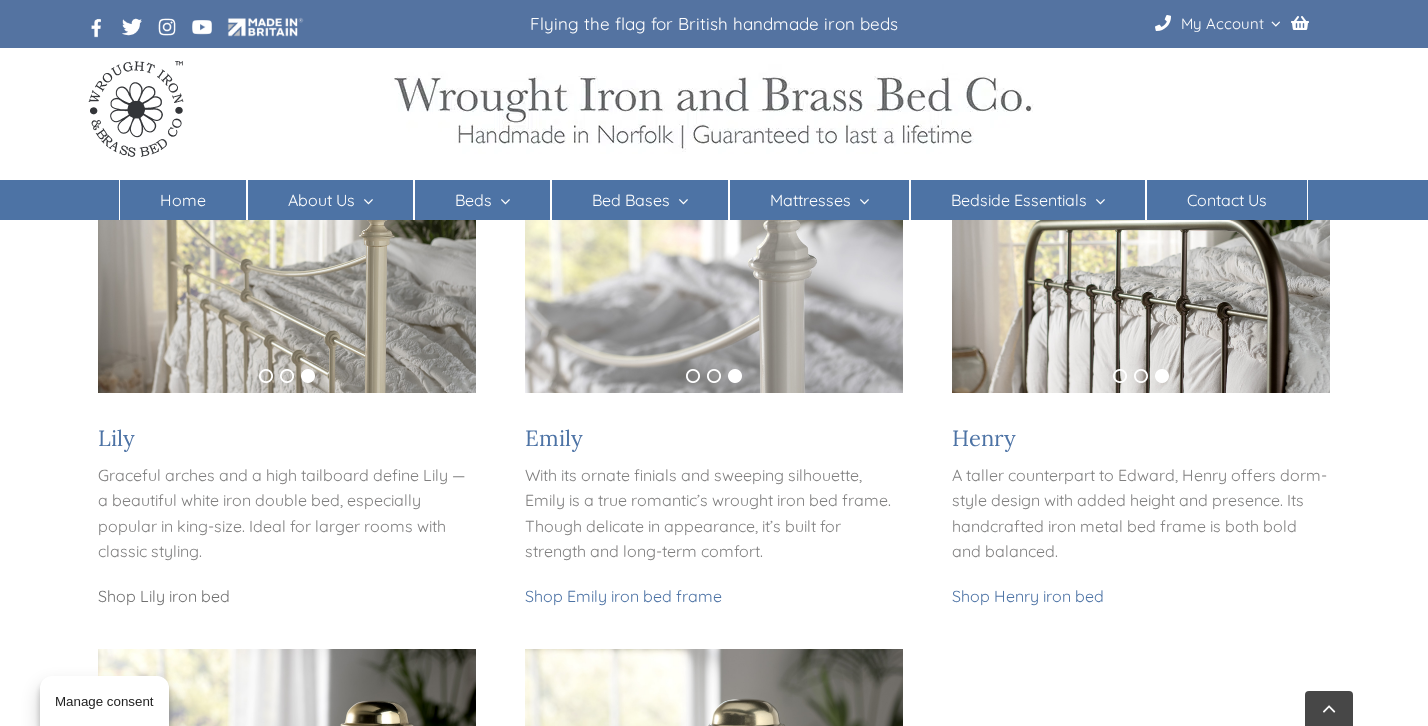 click on "Shop Lily iron bed" at bounding box center [164, 596] 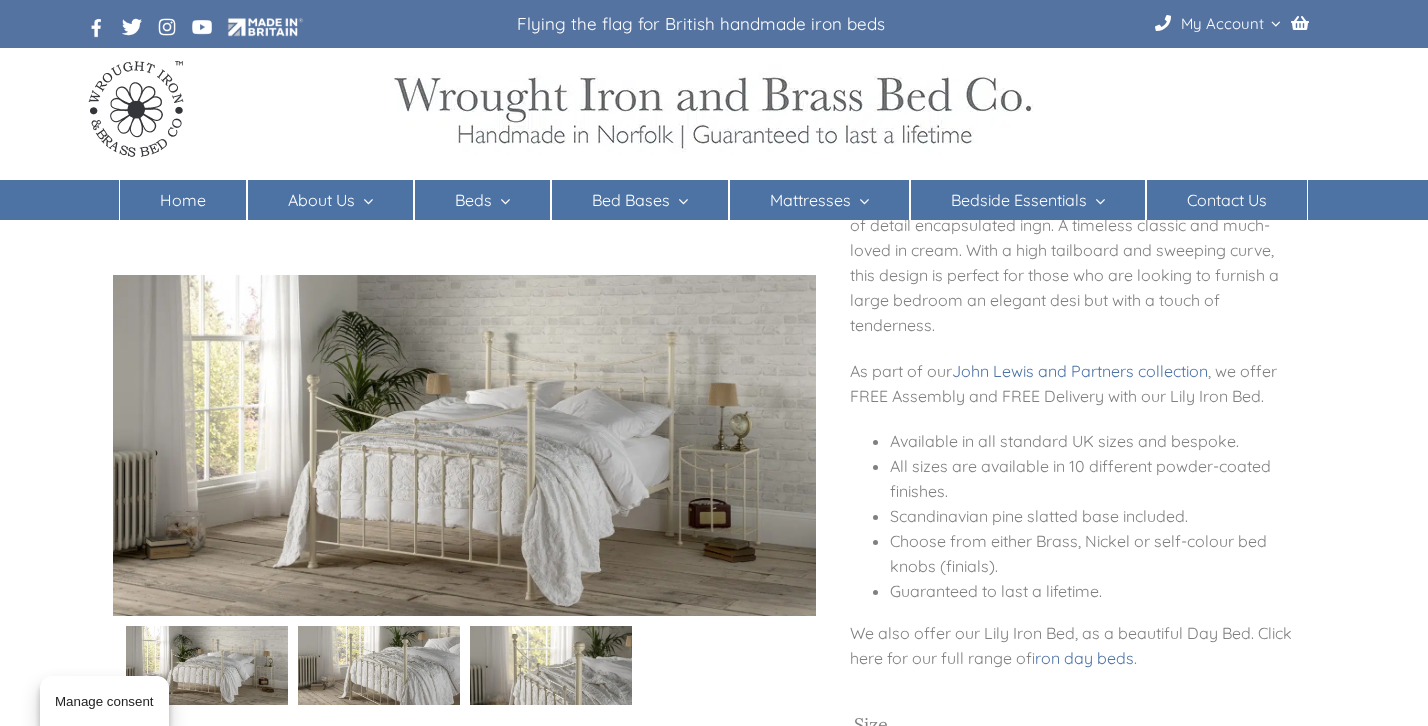 scroll, scrollTop: 198, scrollLeft: 0, axis: vertical 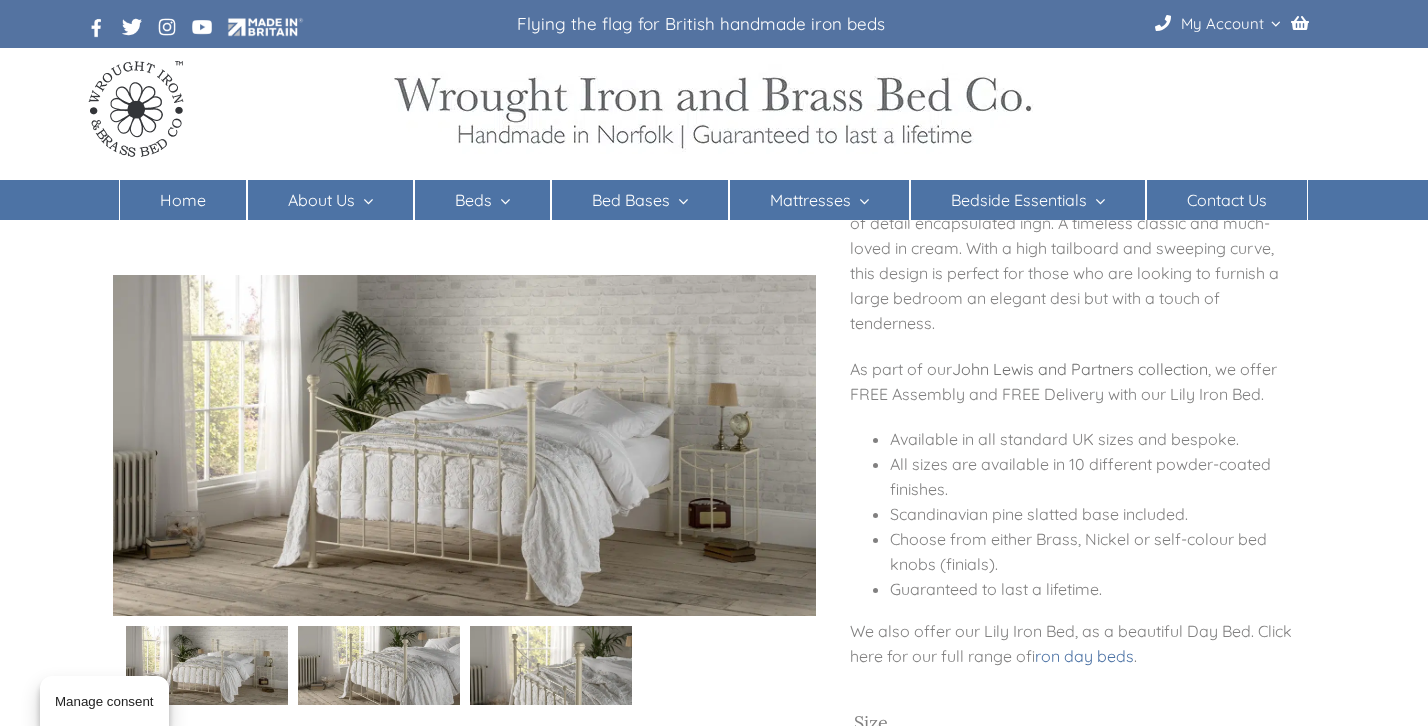 click on "John Lewis and Partners collection" at bounding box center [1080, 369] 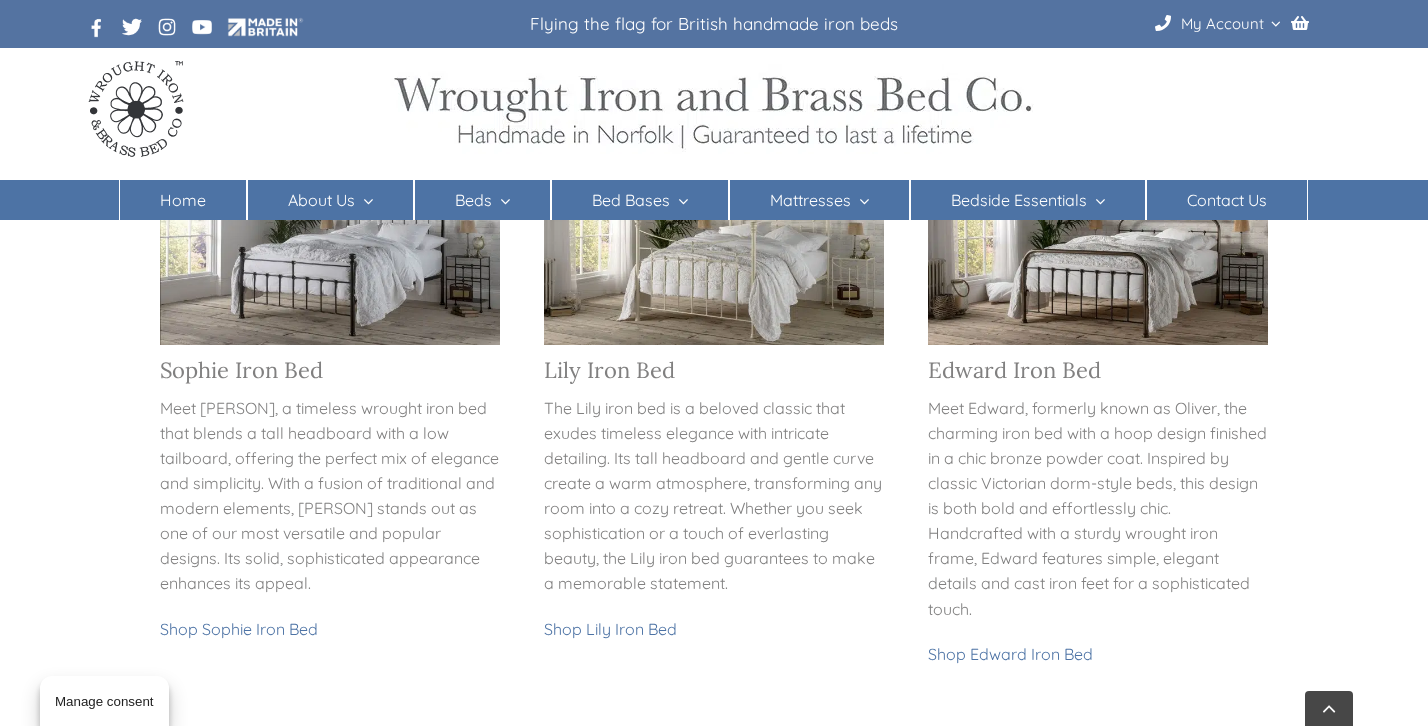 scroll, scrollTop: 395, scrollLeft: 0, axis: vertical 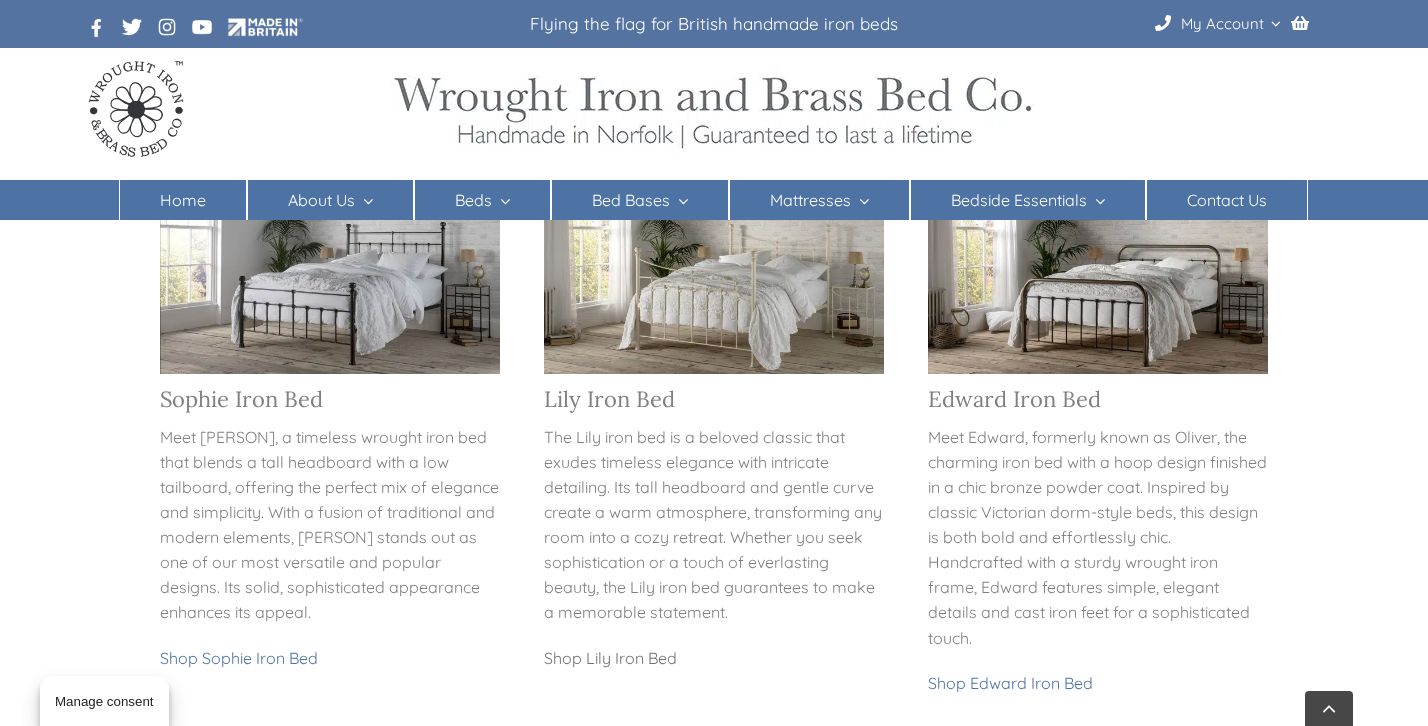 click on "Shop Lily Iron Bed" at bounding box center (610, 658) 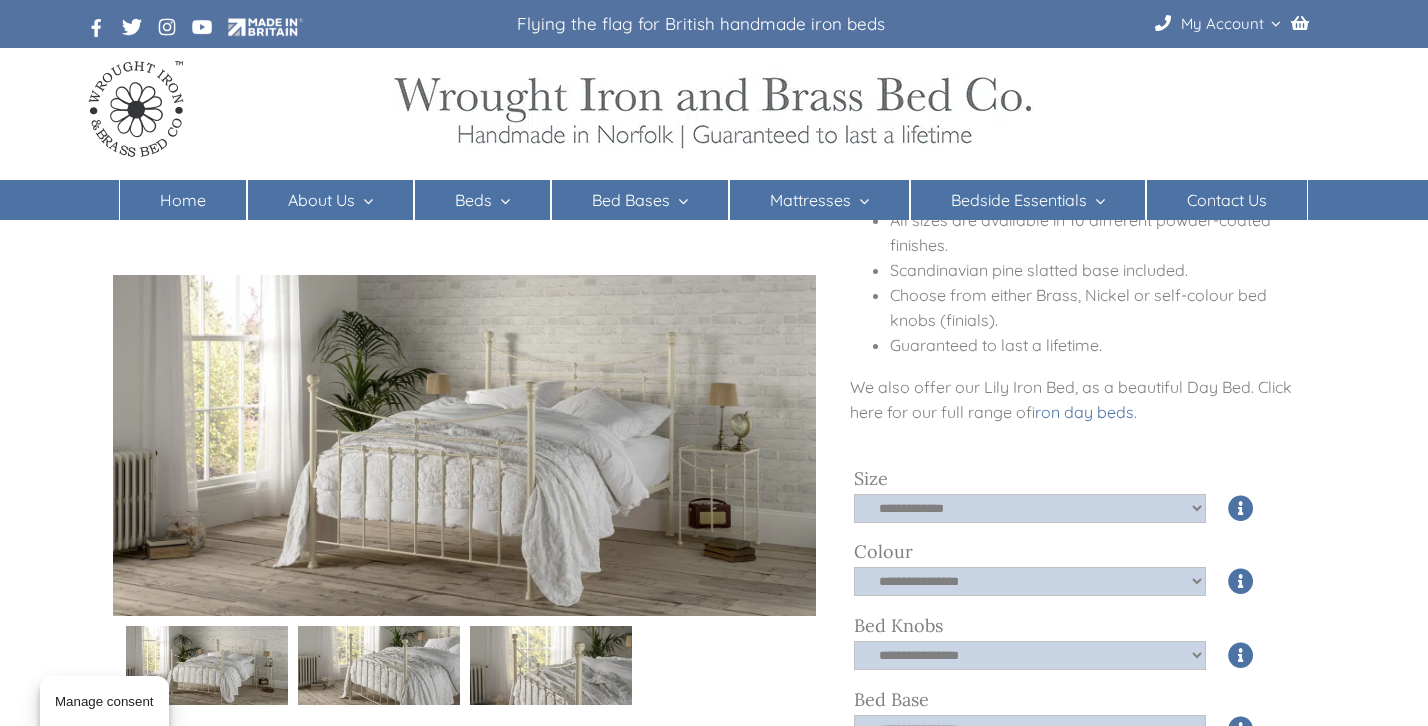 scroll, scrollTop: 443, scrollLeft: 0, axis: vertical 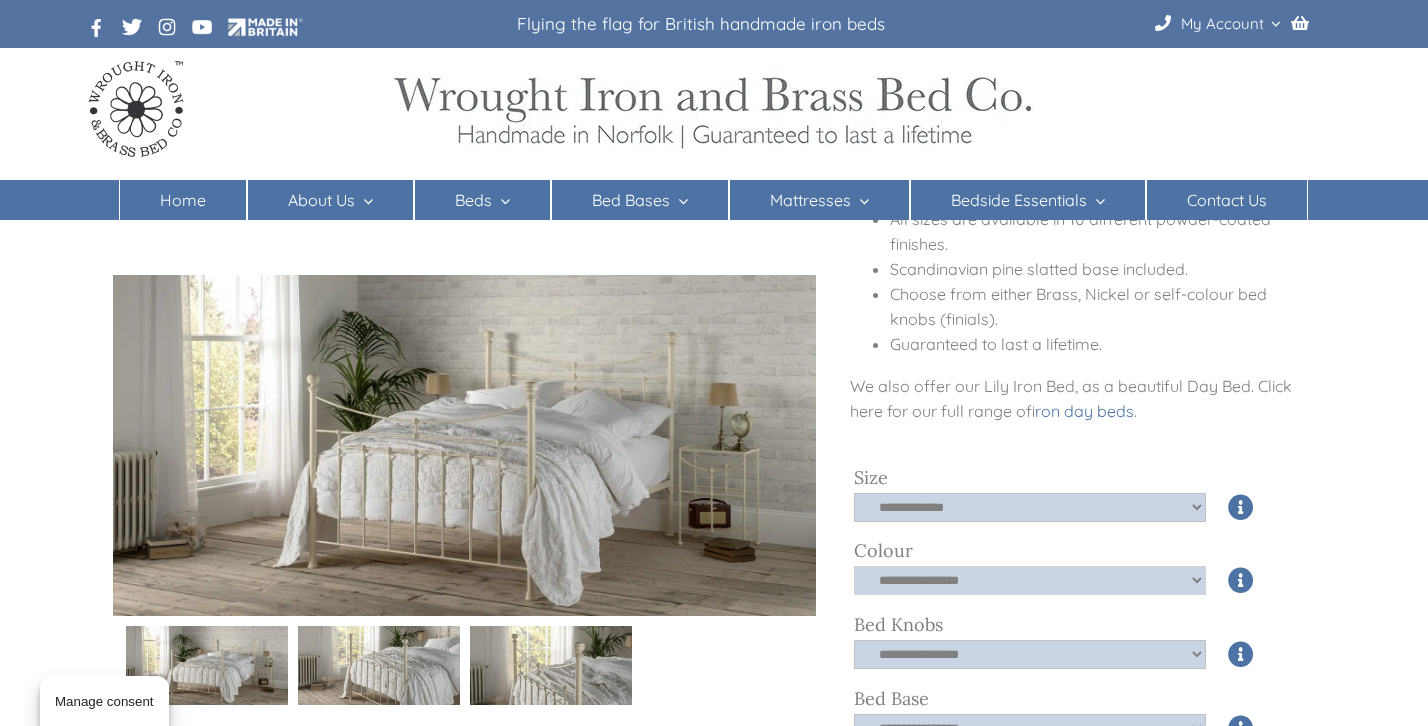 click on "**********" 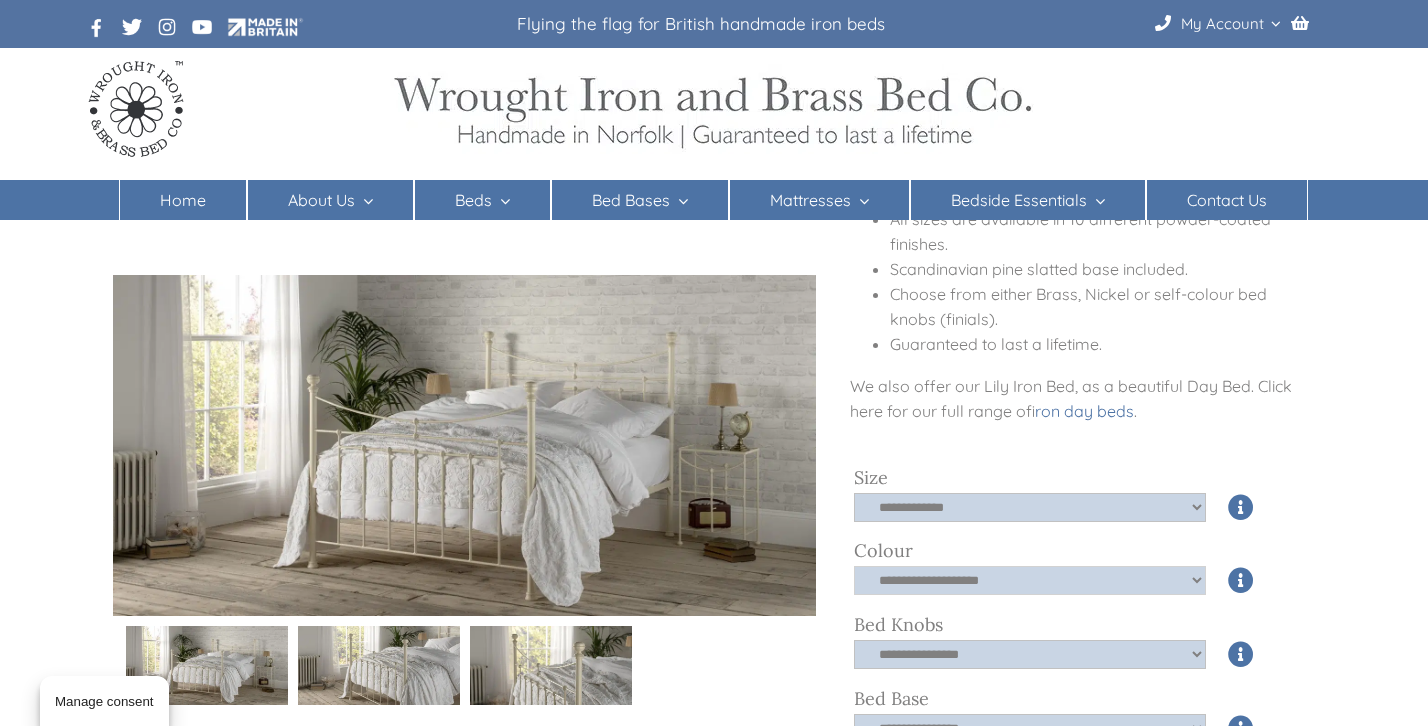 click on "**********" 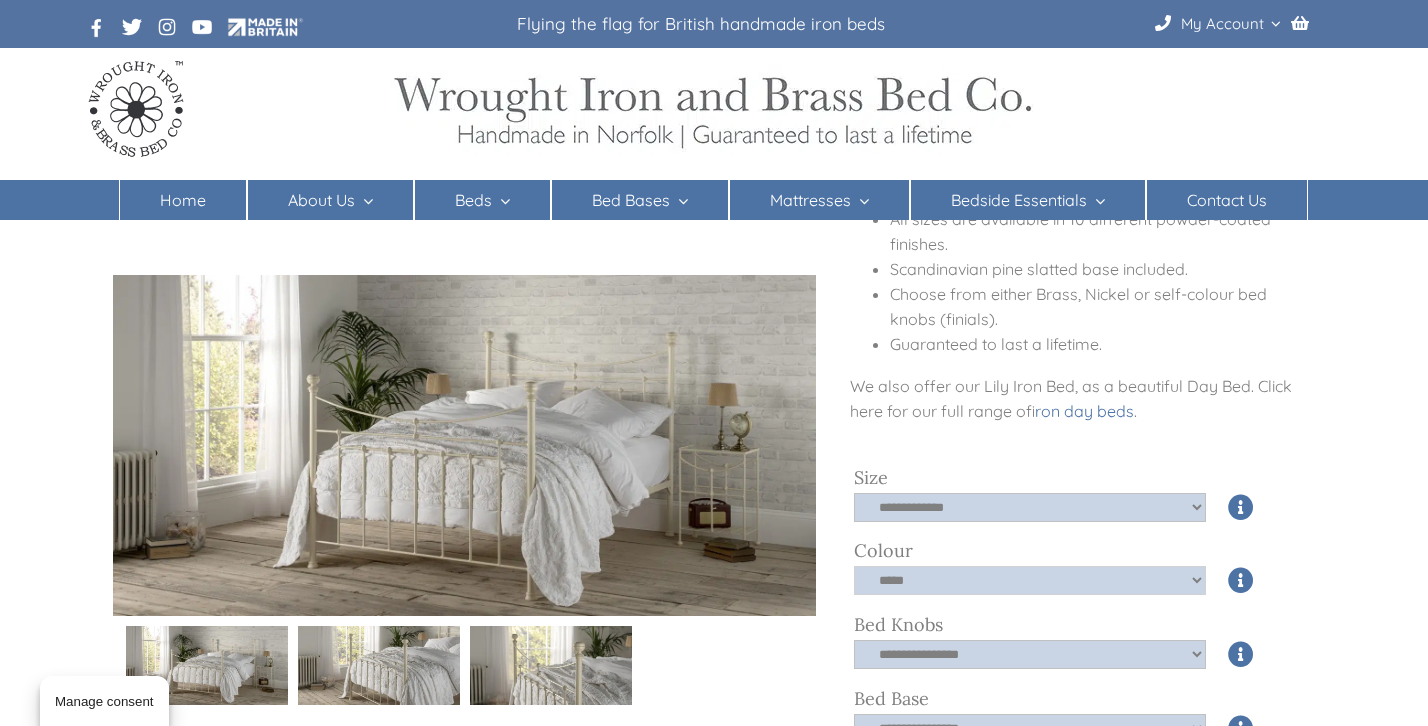 click on "**********" 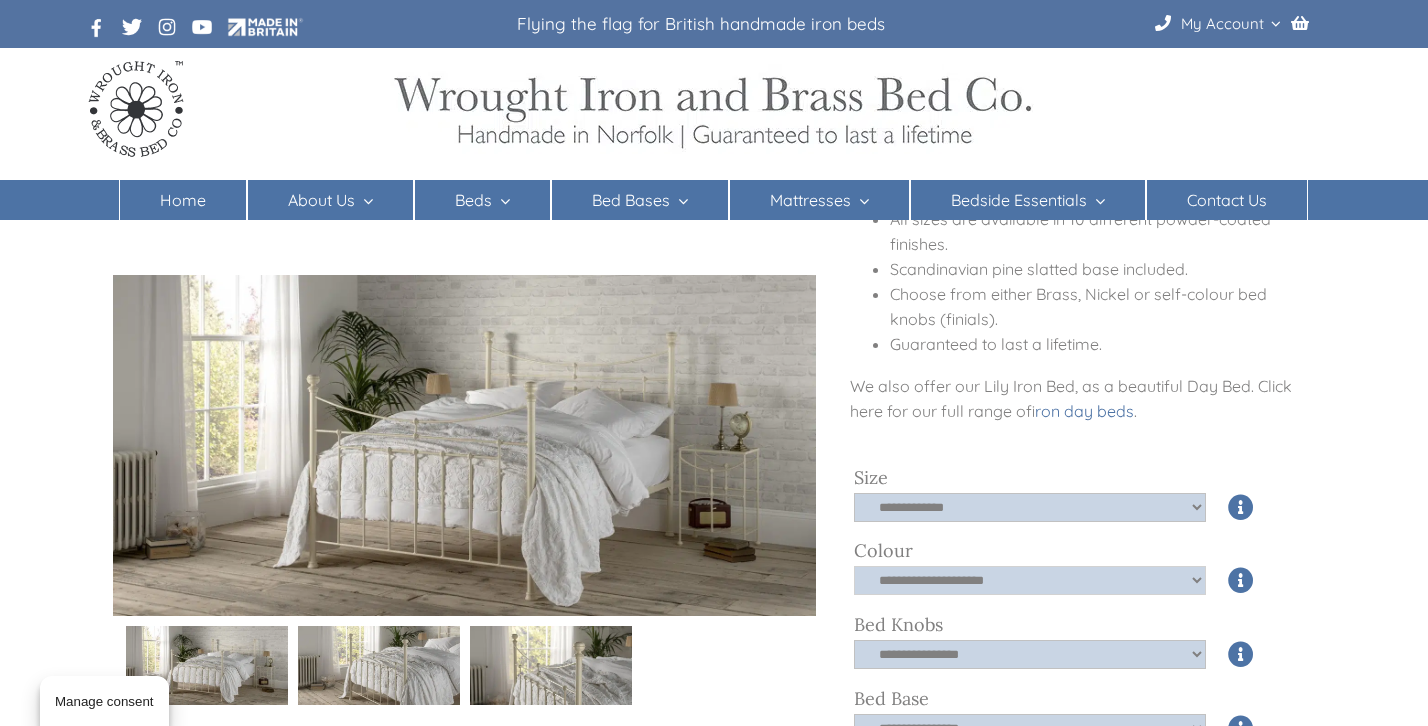 click on "**********" 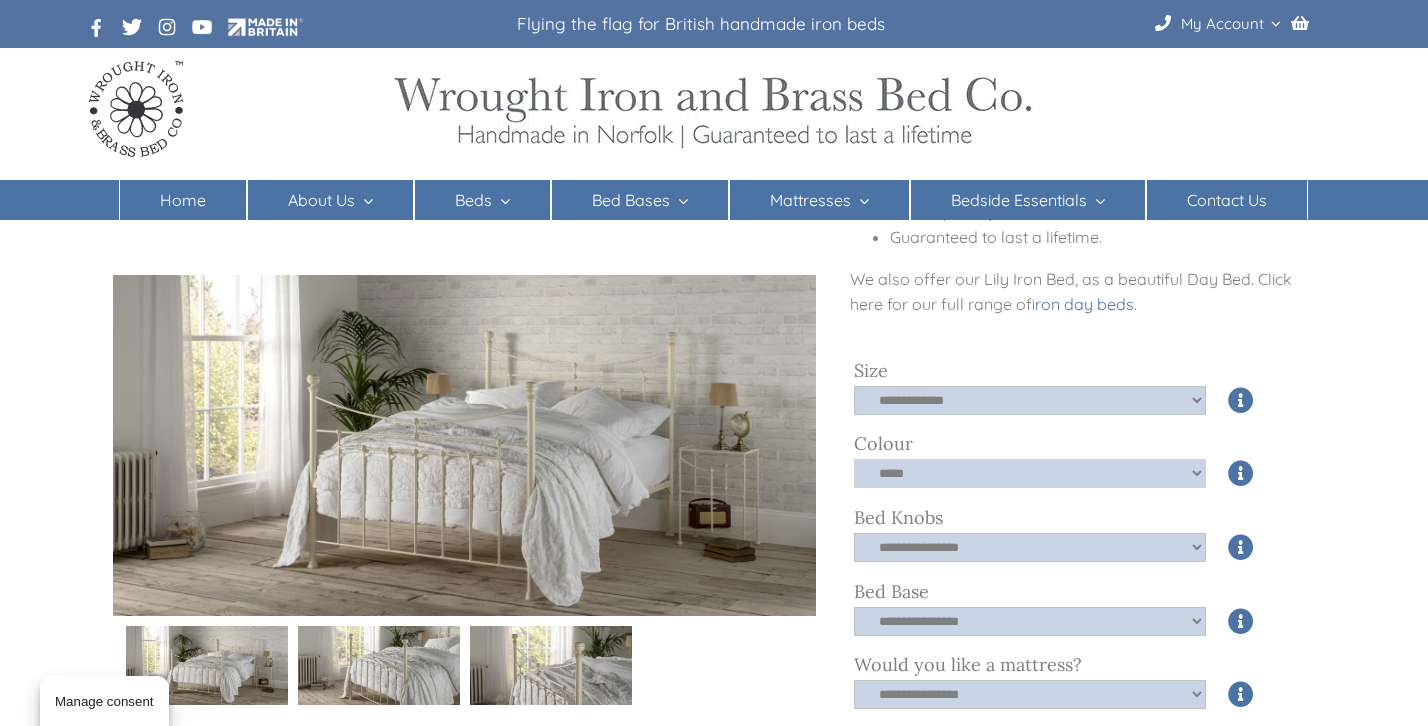 scroll, scrollTop: 576, scrollLeft: 0, axis: vertical 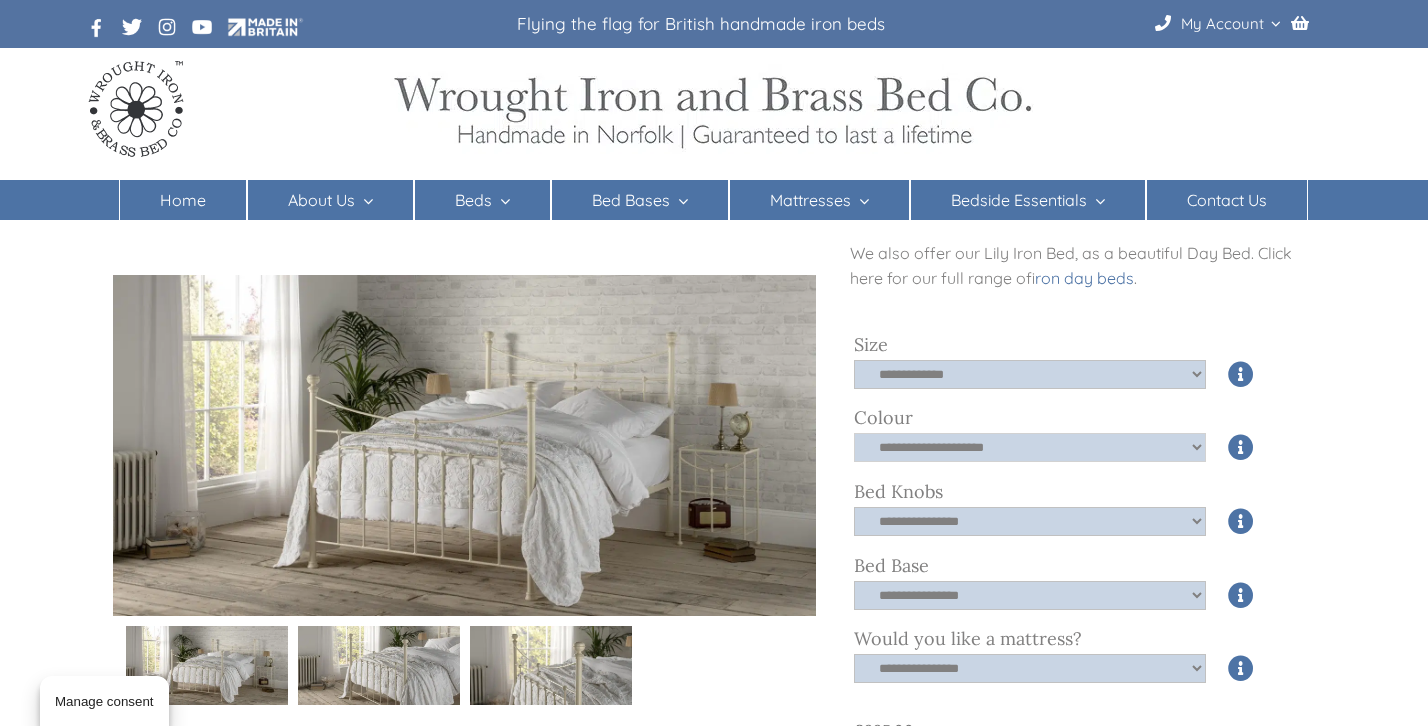 click on "**********" 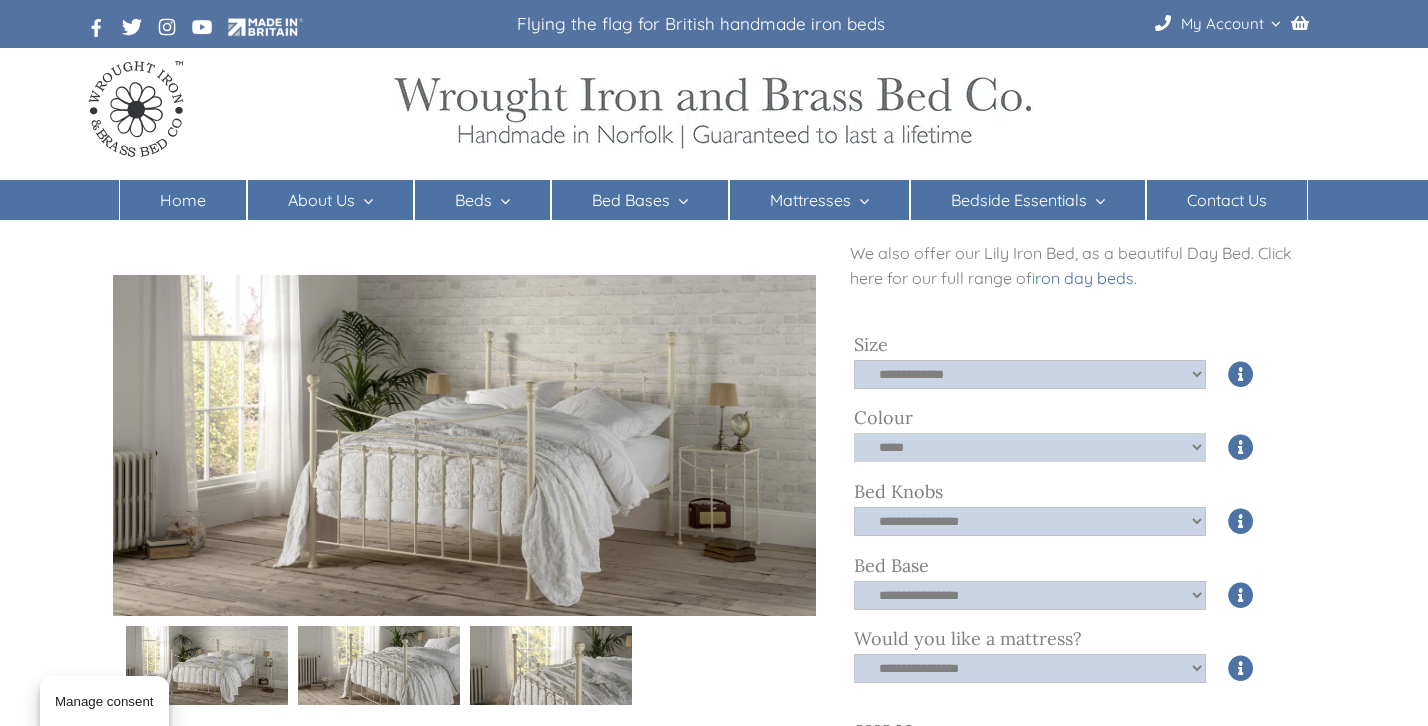 select on "*****" 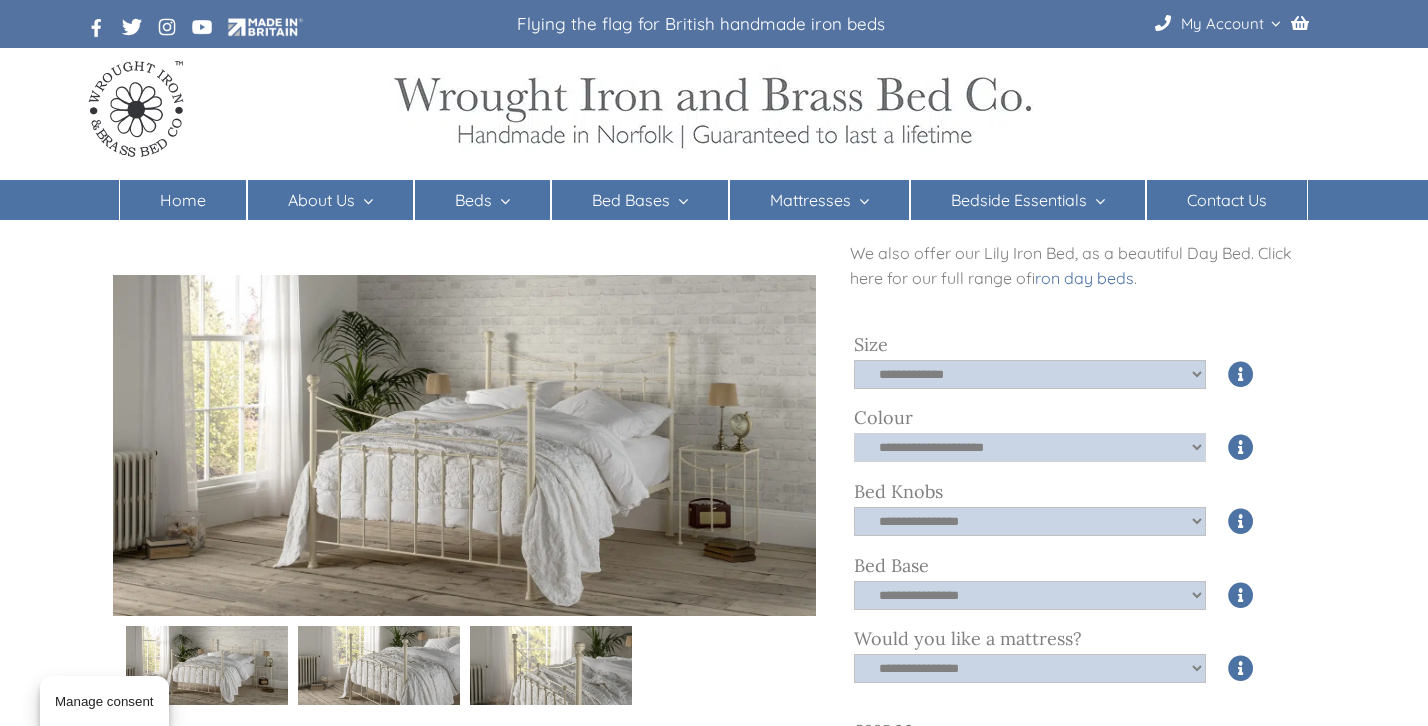 click on "**********" 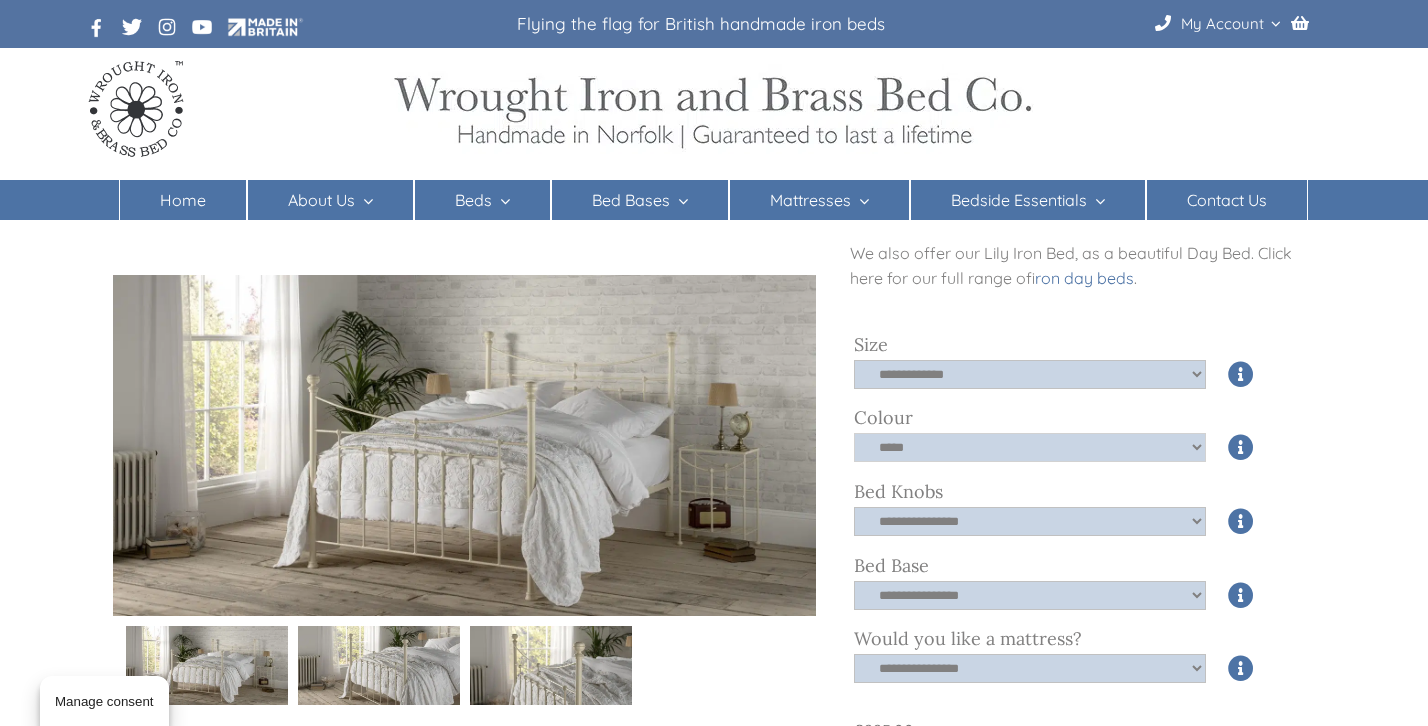 scroll, scrollTop: 707, scrollLeft: 0, axis: vertical 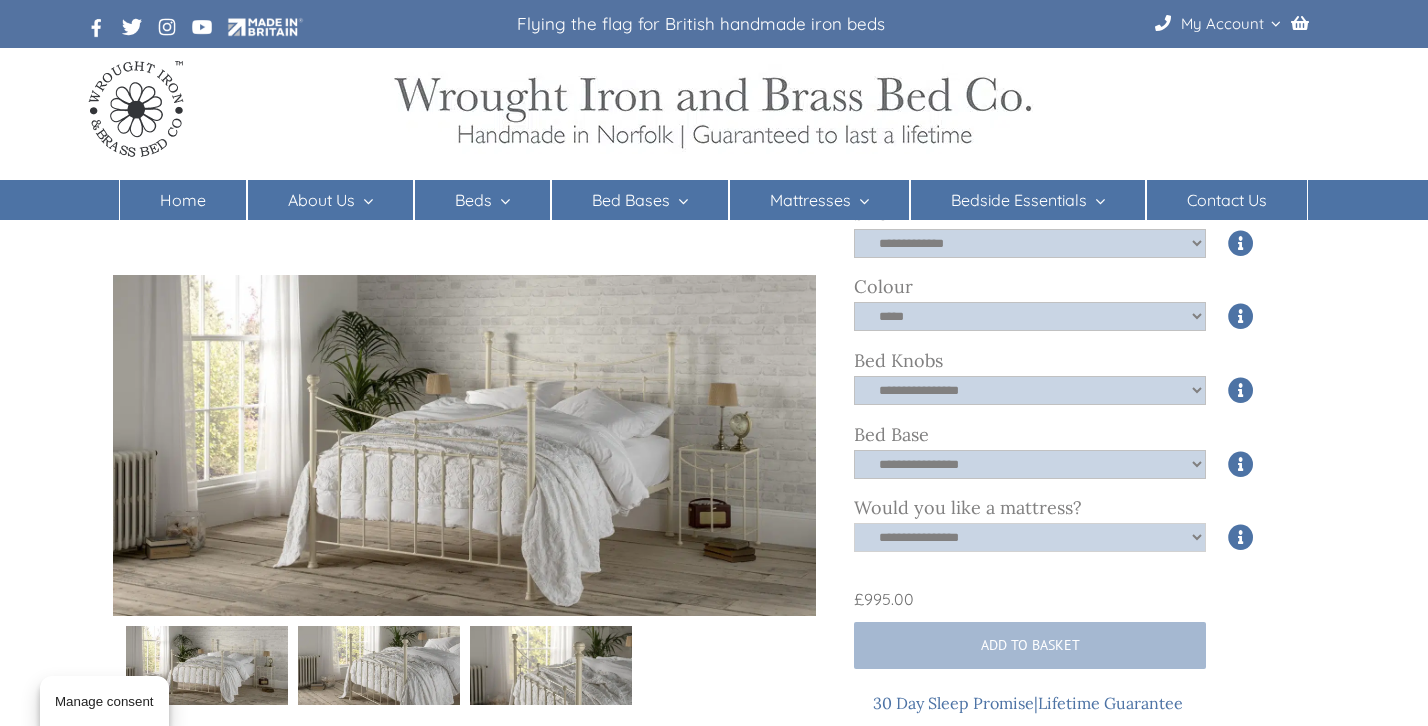 click on "**********" at bounding box center (1030, 537) 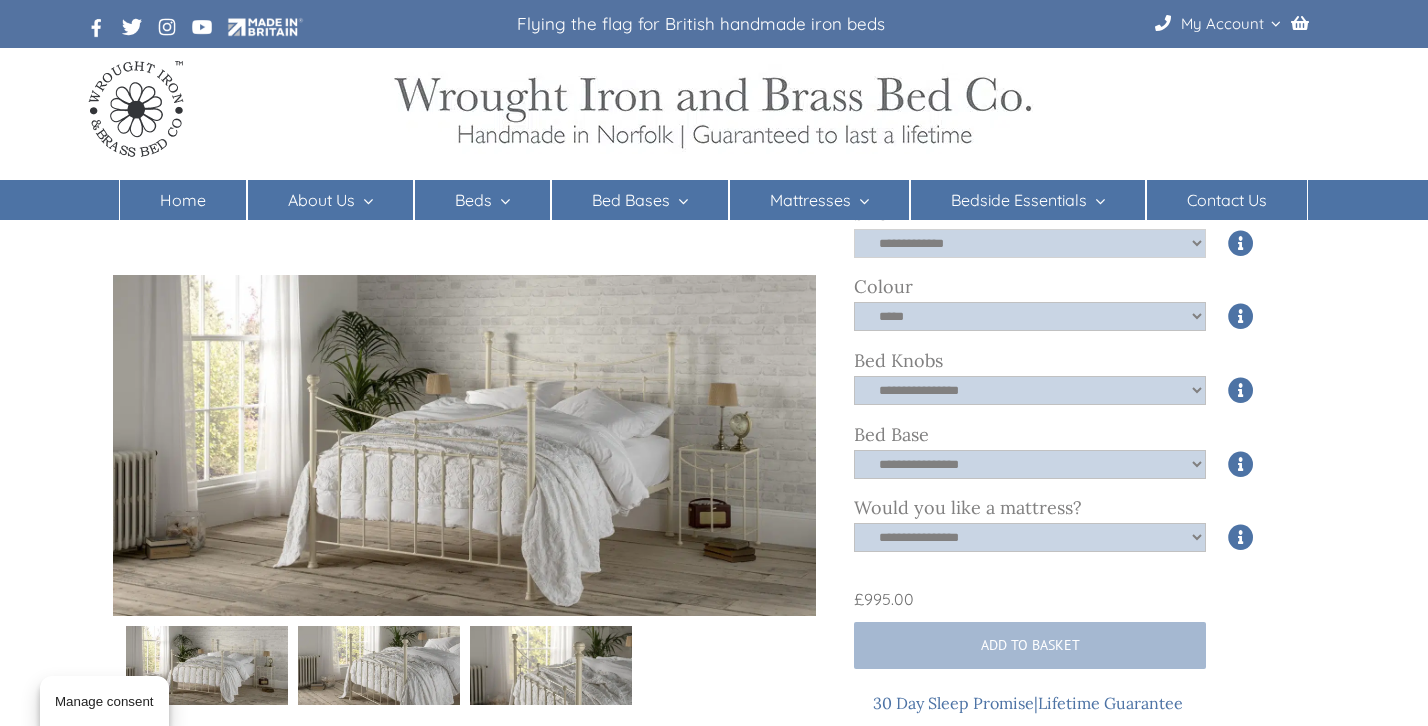select on "*****" 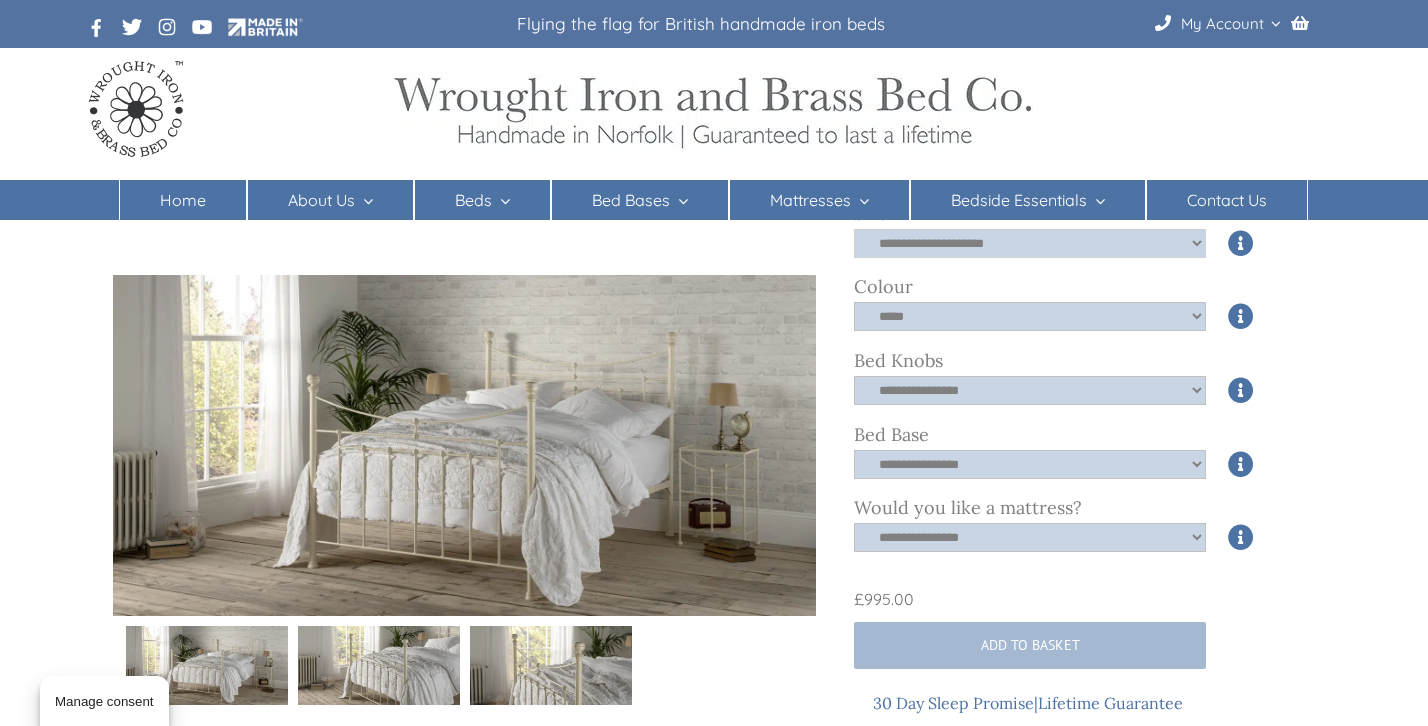 click on "**********" 